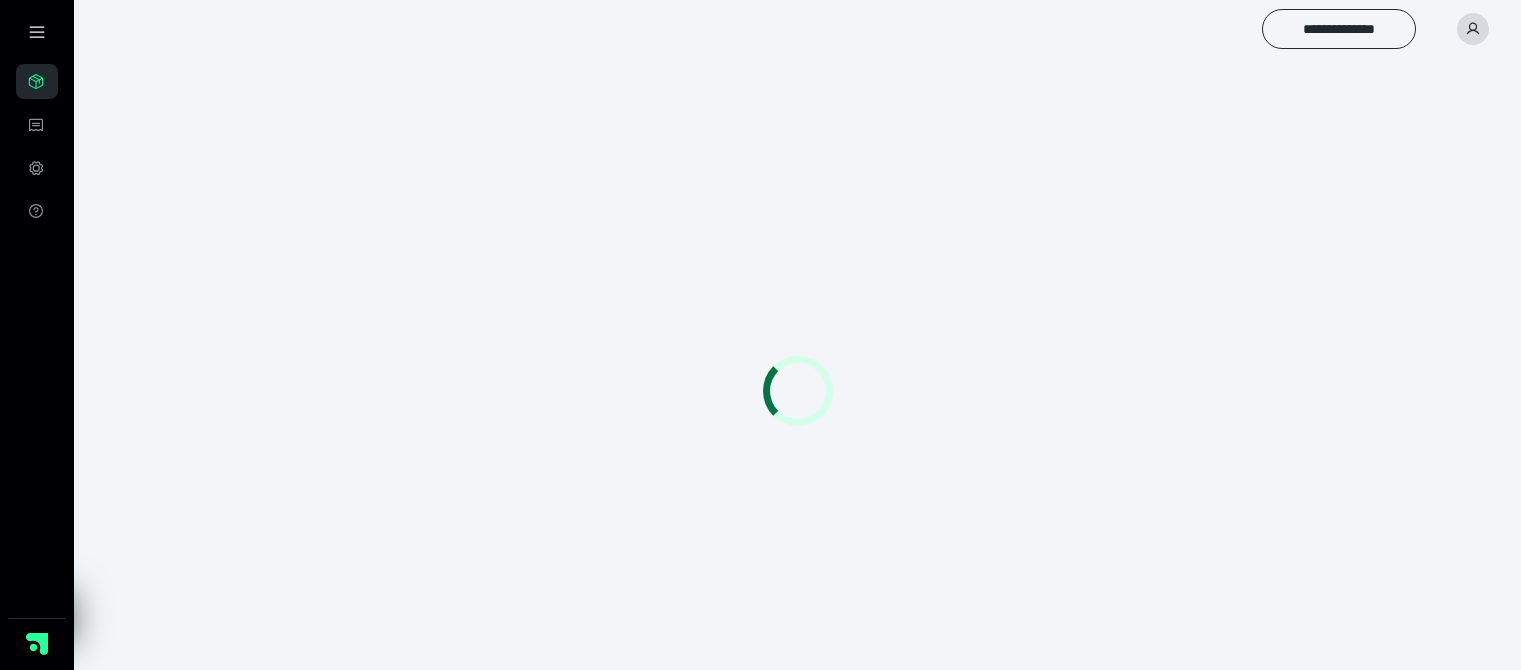 scroll, scrollTop: 0, scrollLeft: 0, axis: both 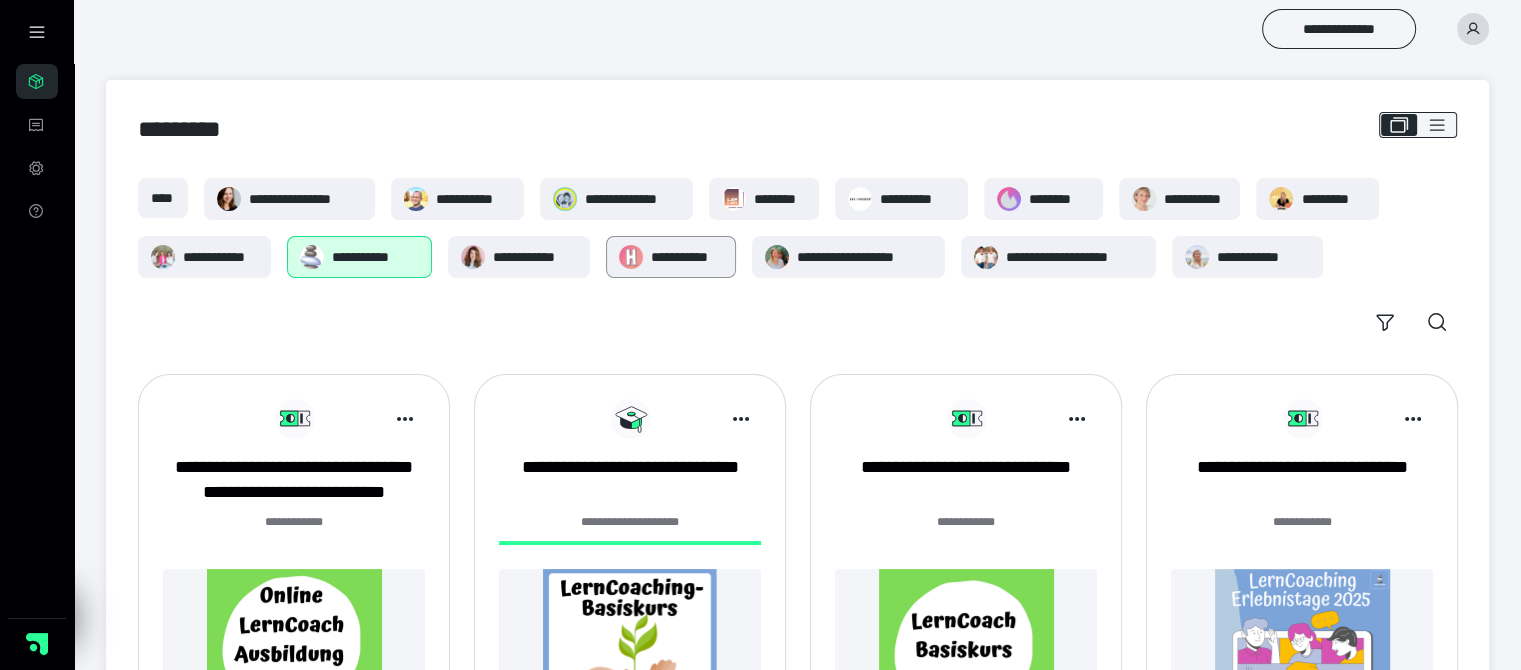 click on "**********" at bounding box center [687, 257] 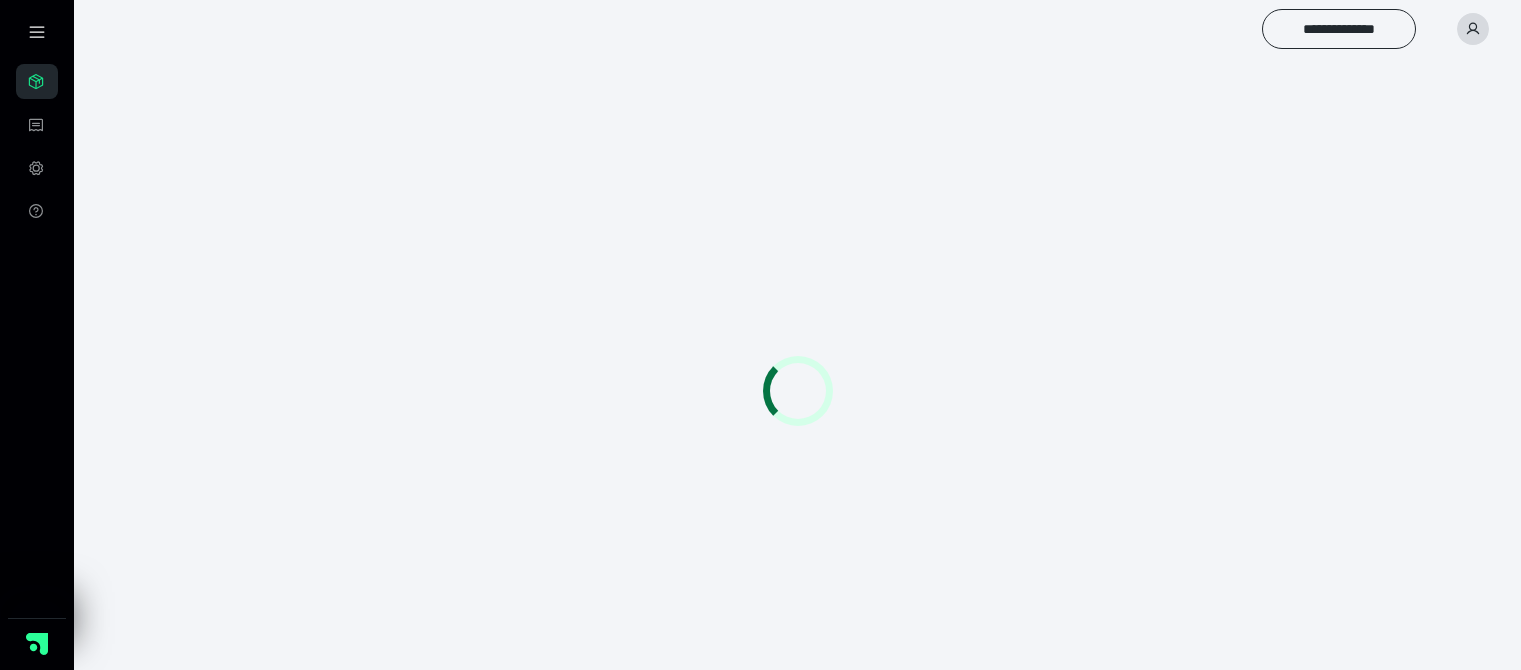 scroll, scrollTop: 0, scrollLeft: 0, axis: both 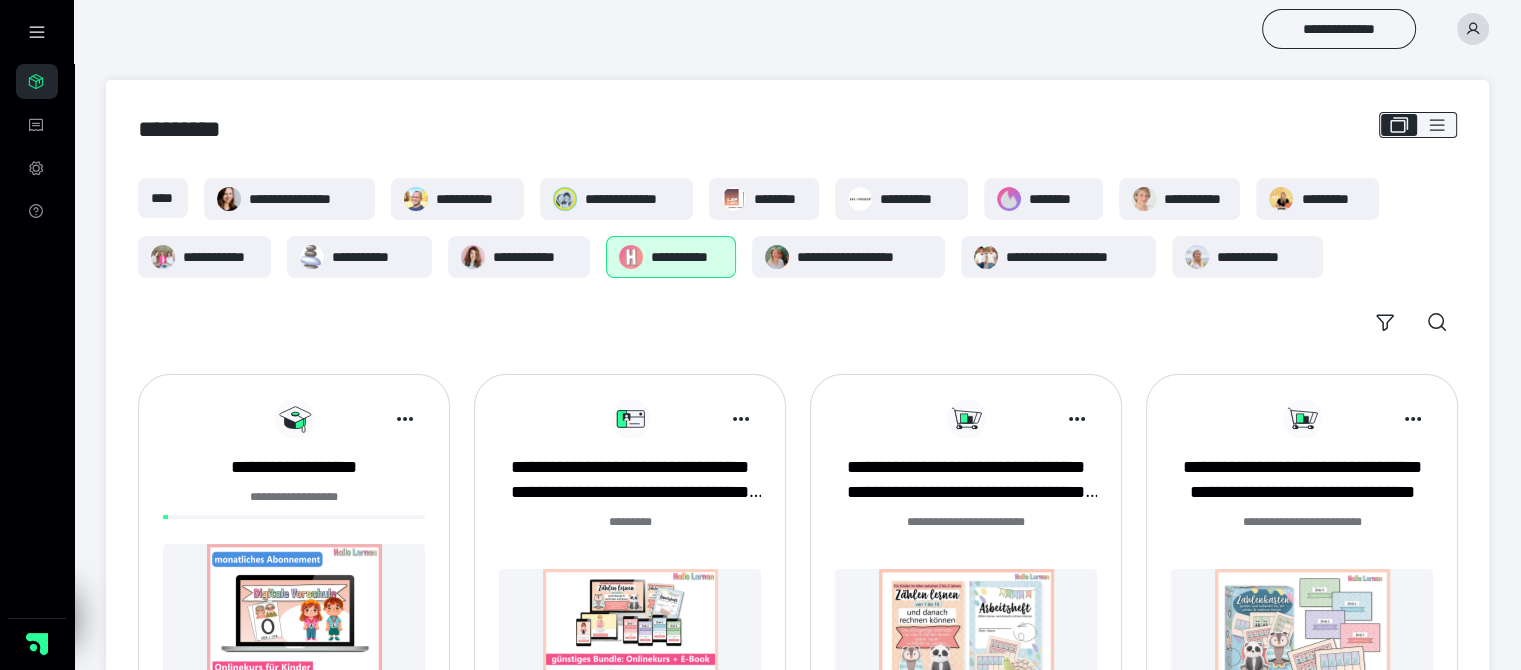 click at bounding box center (294, 631) 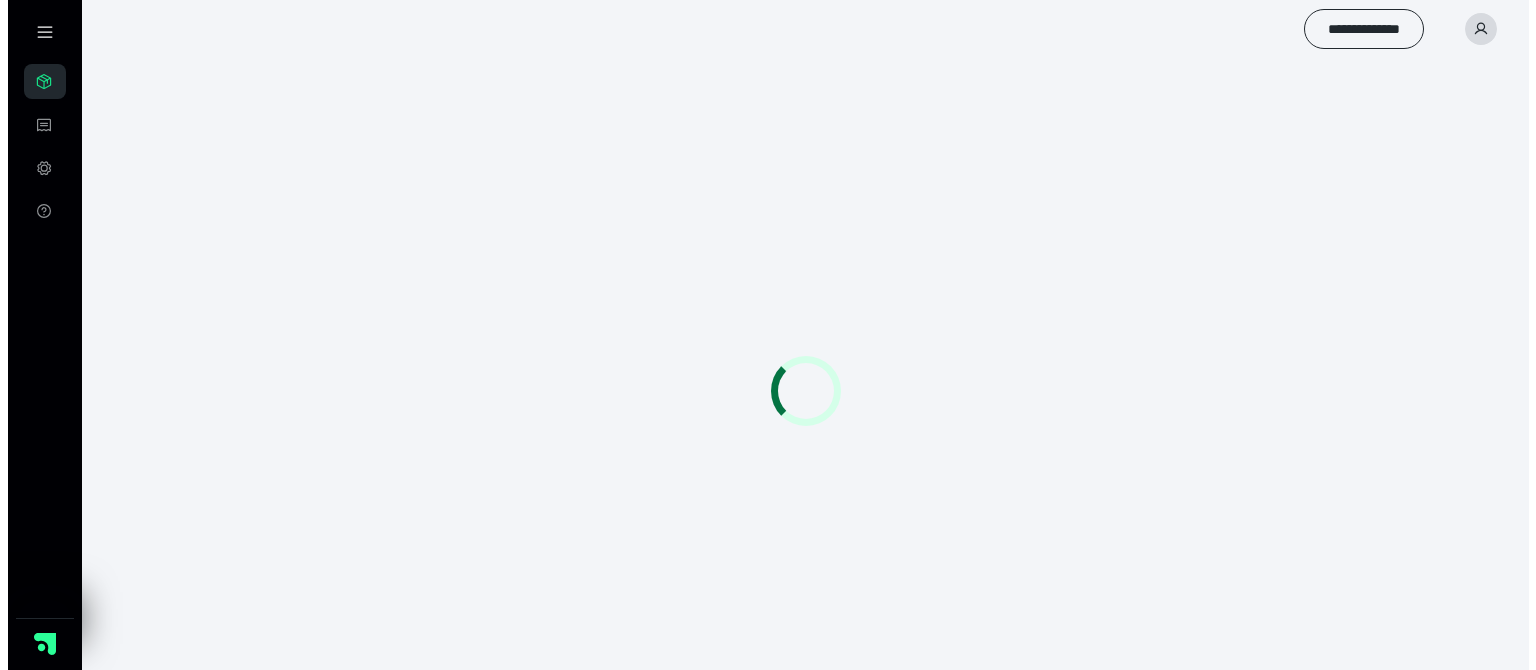 scroll, scrollTop: 0, scrollLeft: 0, axis: both 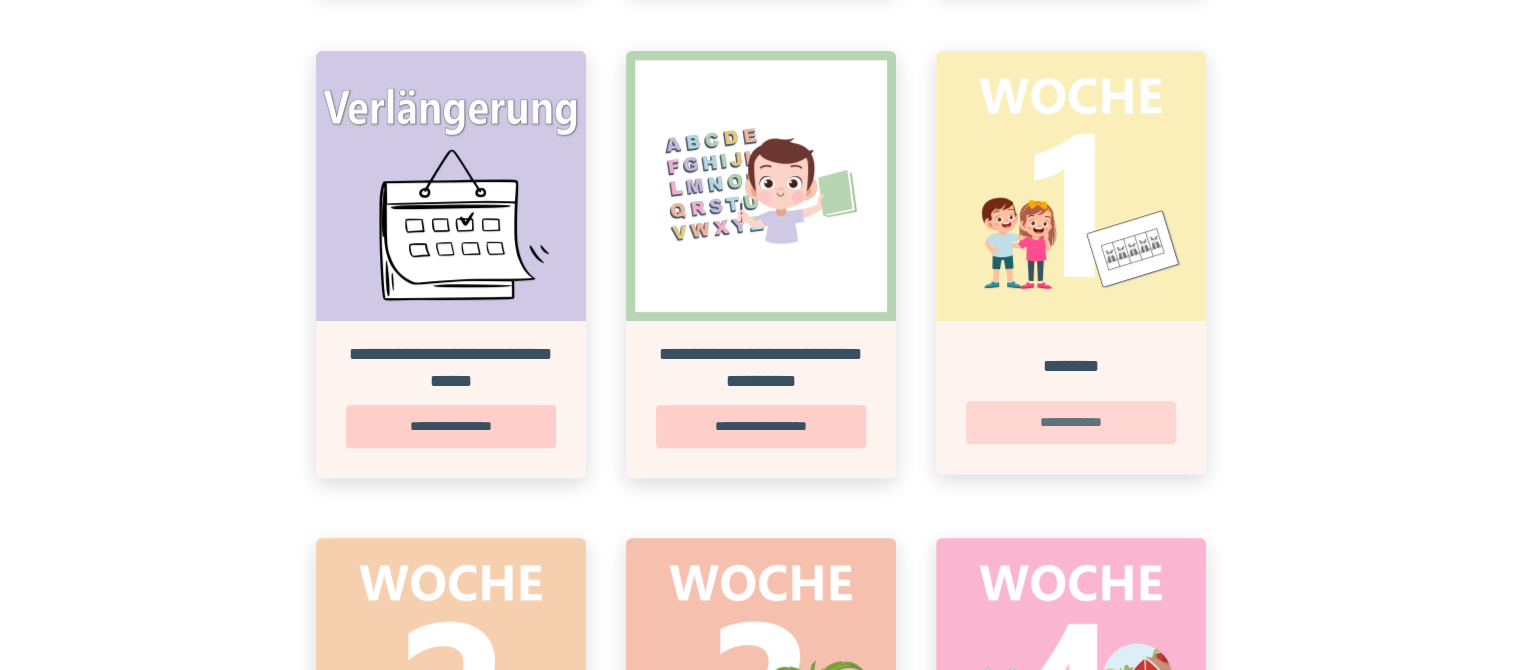 click on "**********" at bounding box center (1071, 422) 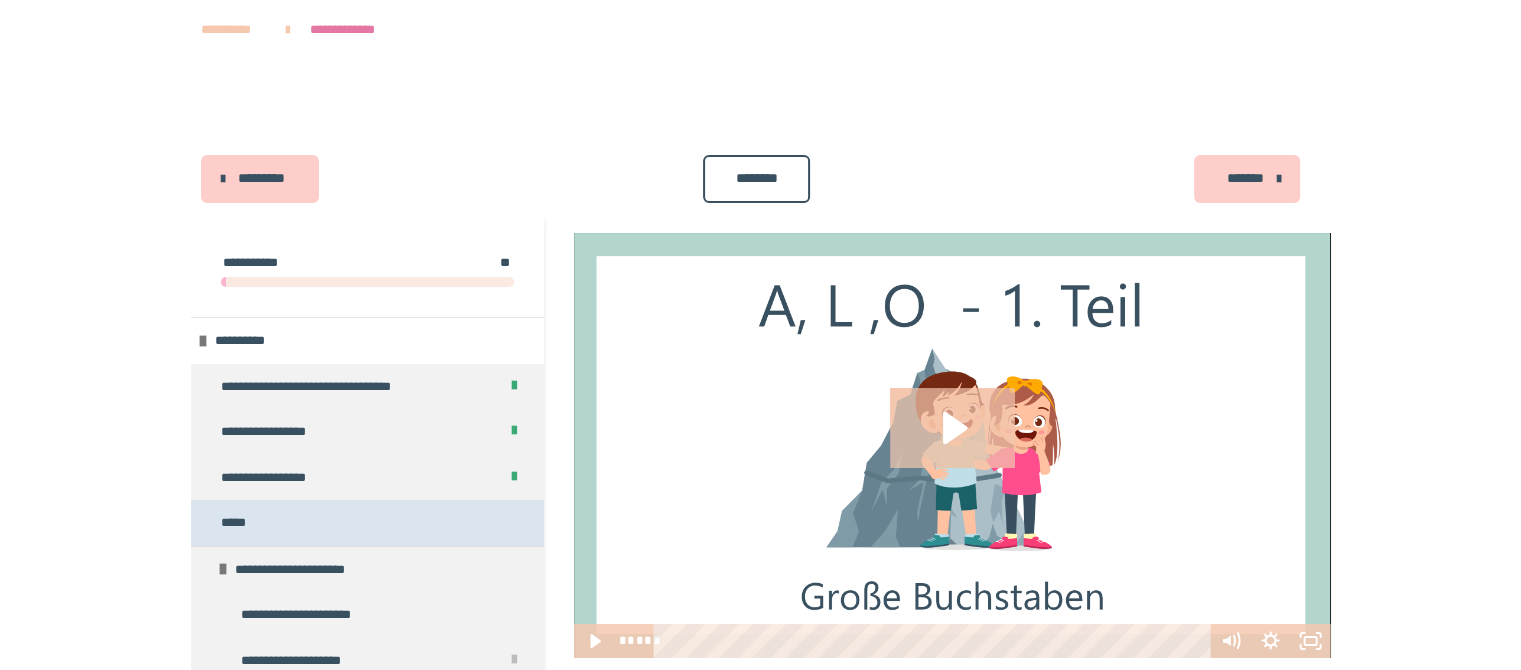 click on "*****" at bounding box center (236, 523) 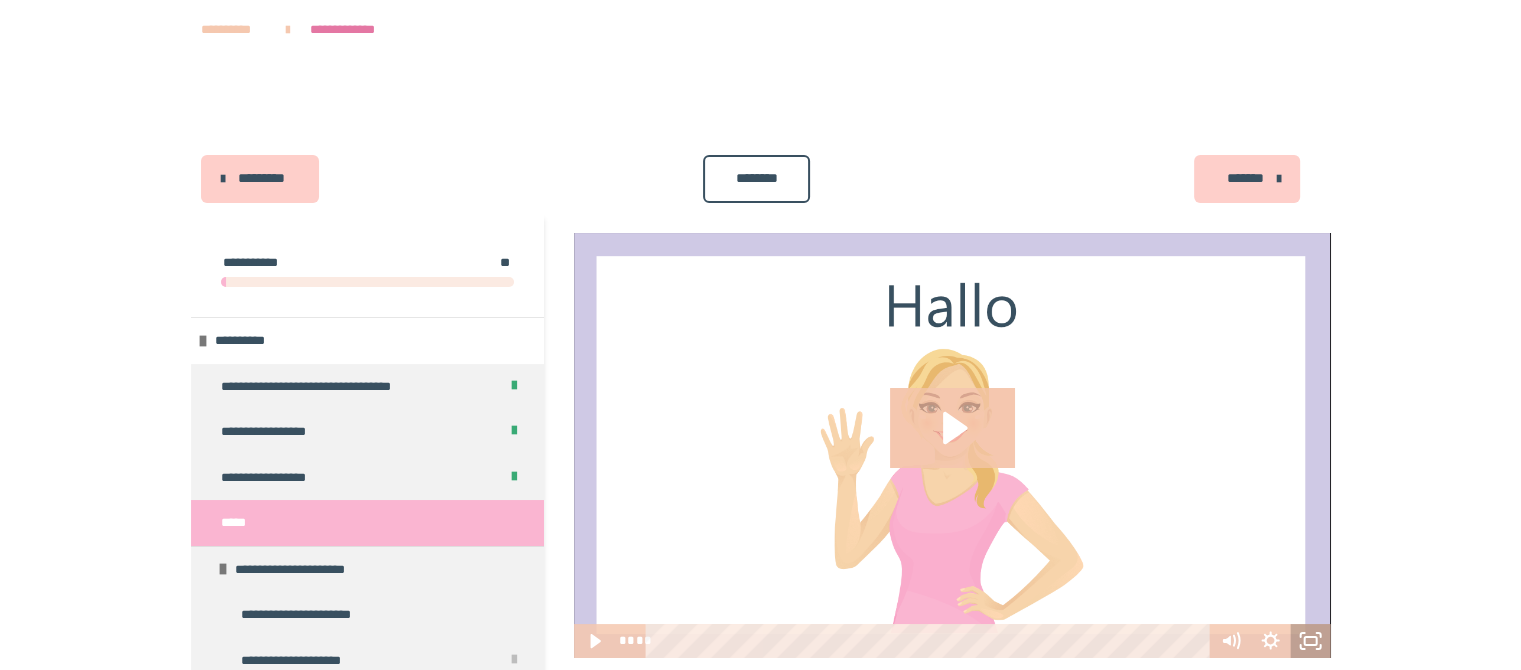 click 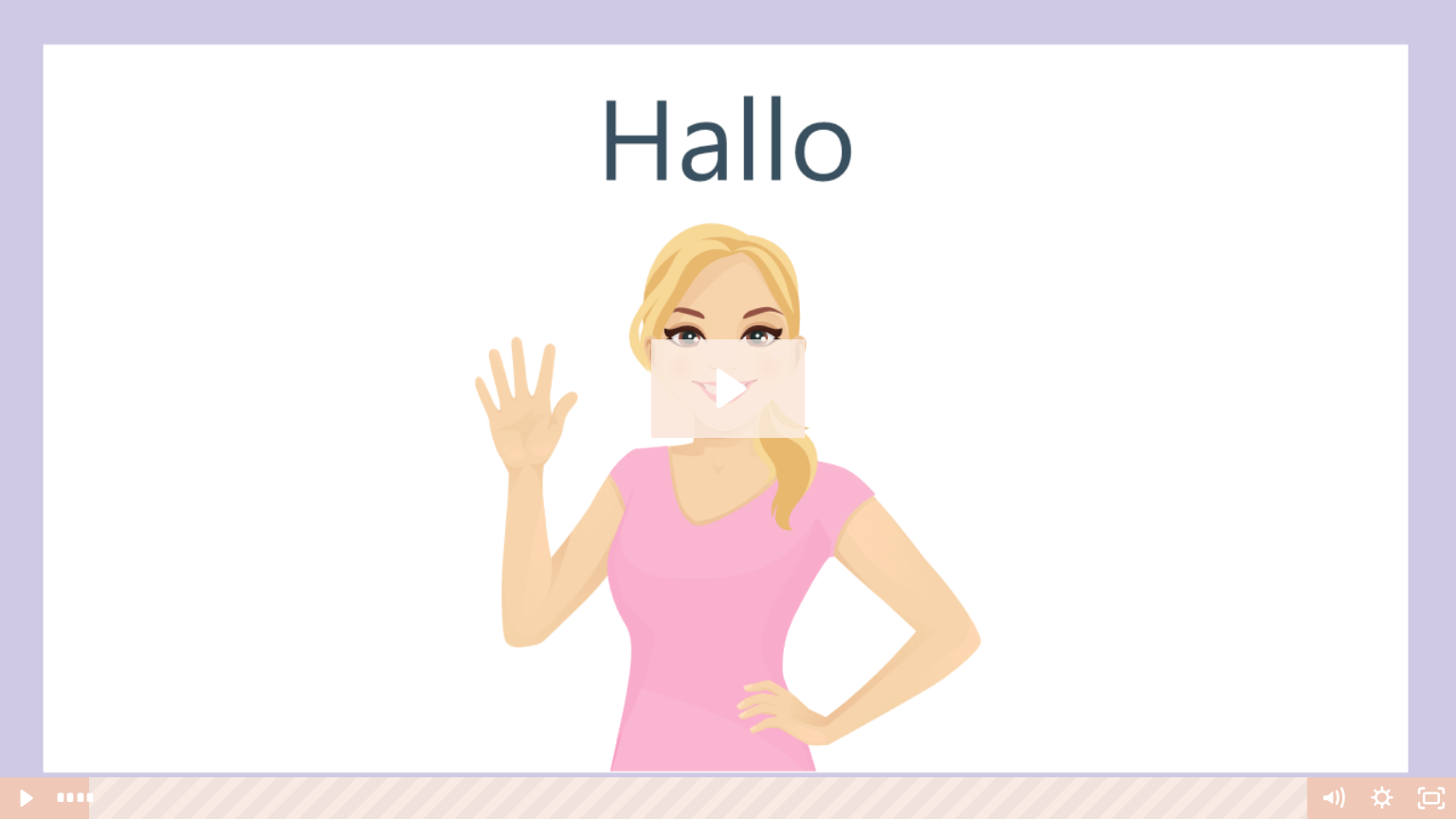 click 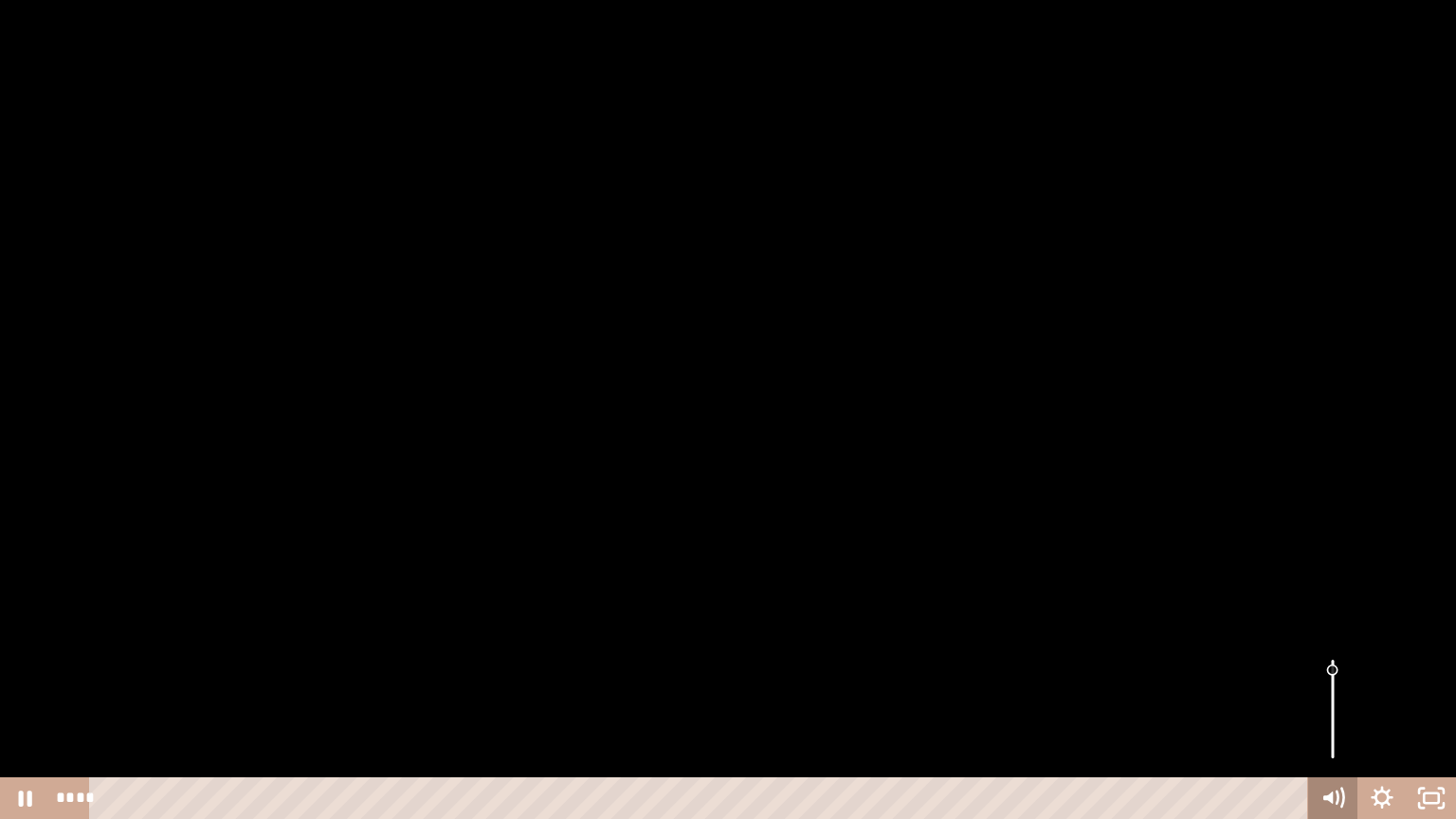 click 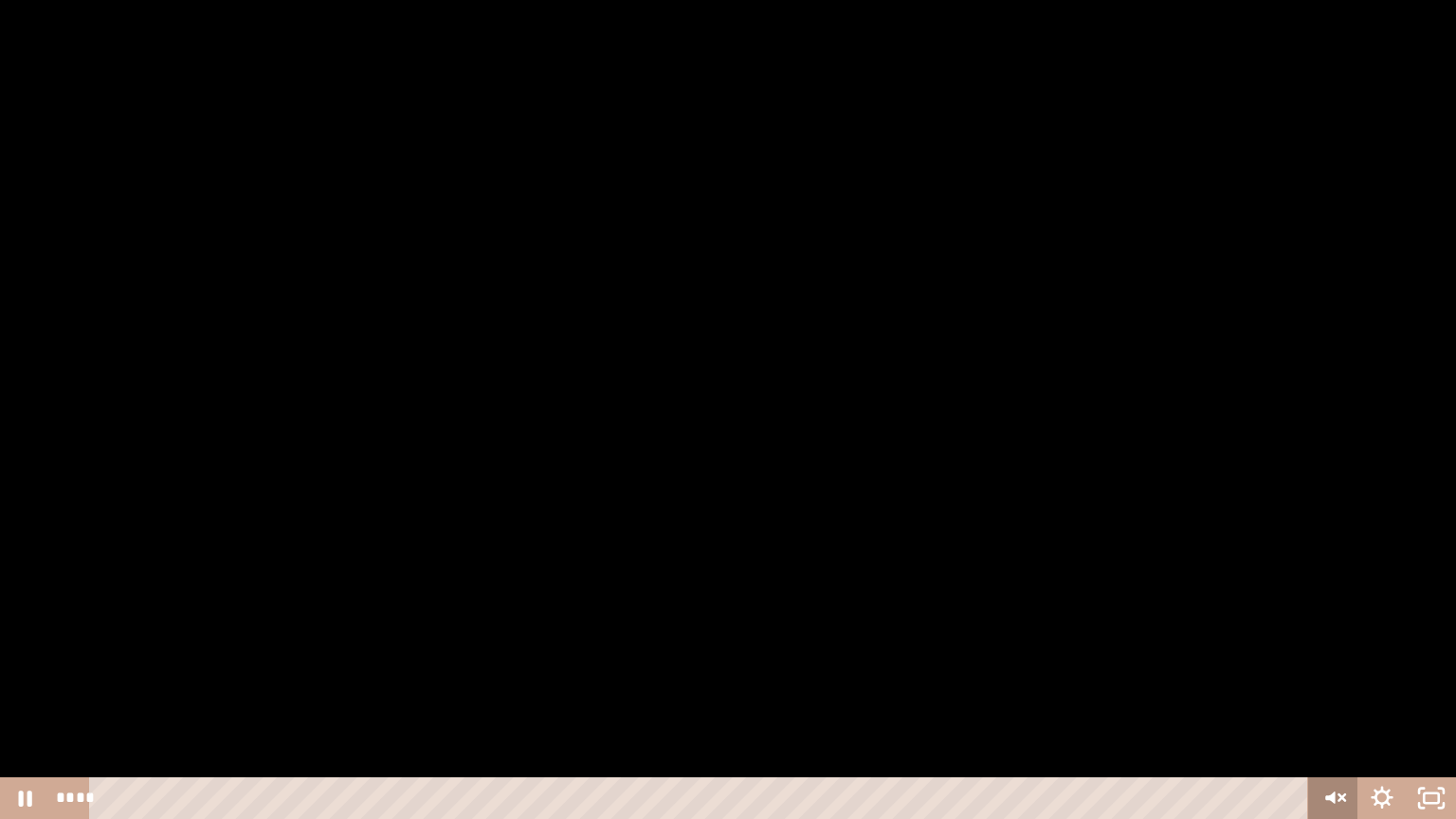 click 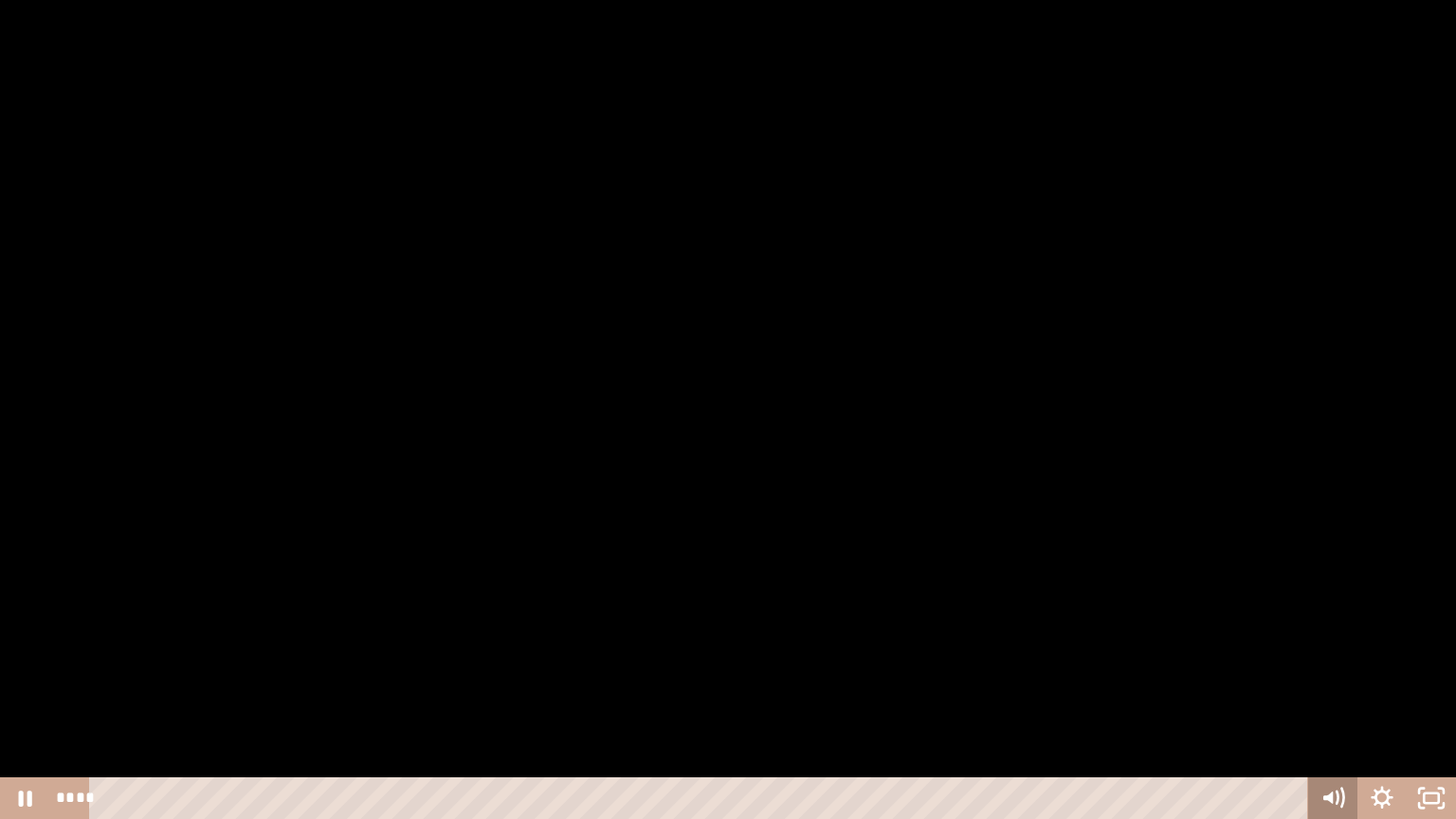 type 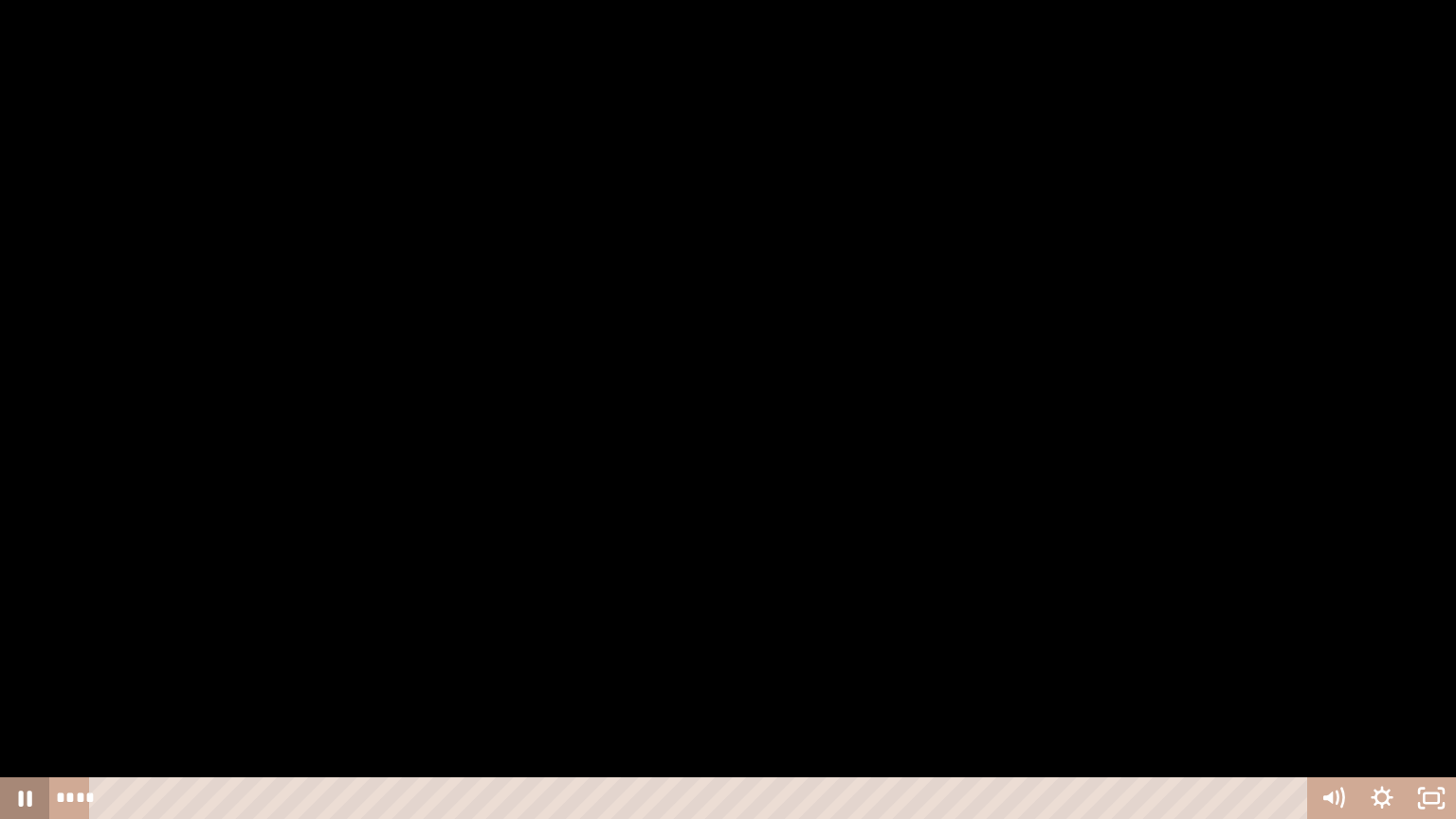 click 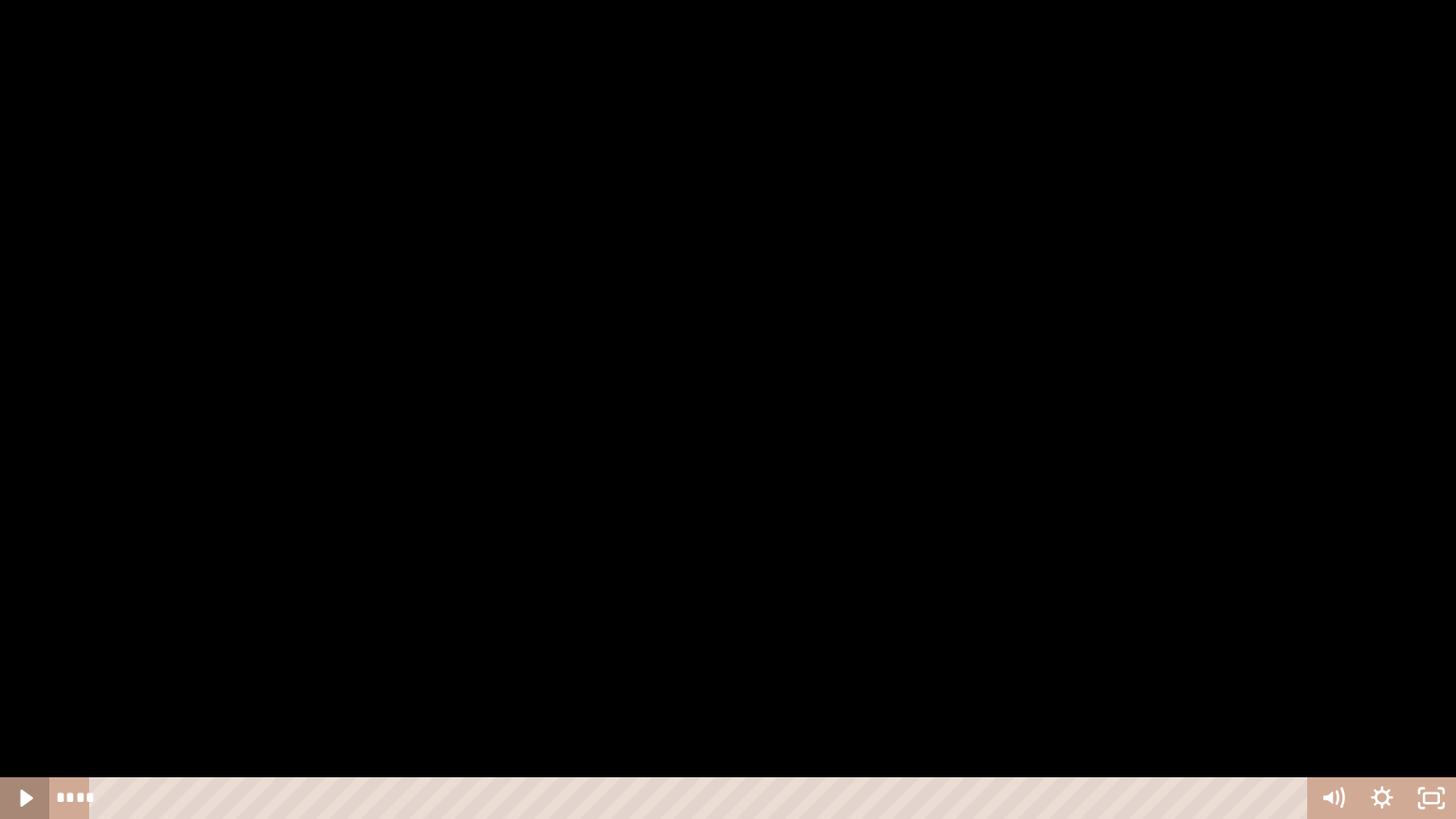 click 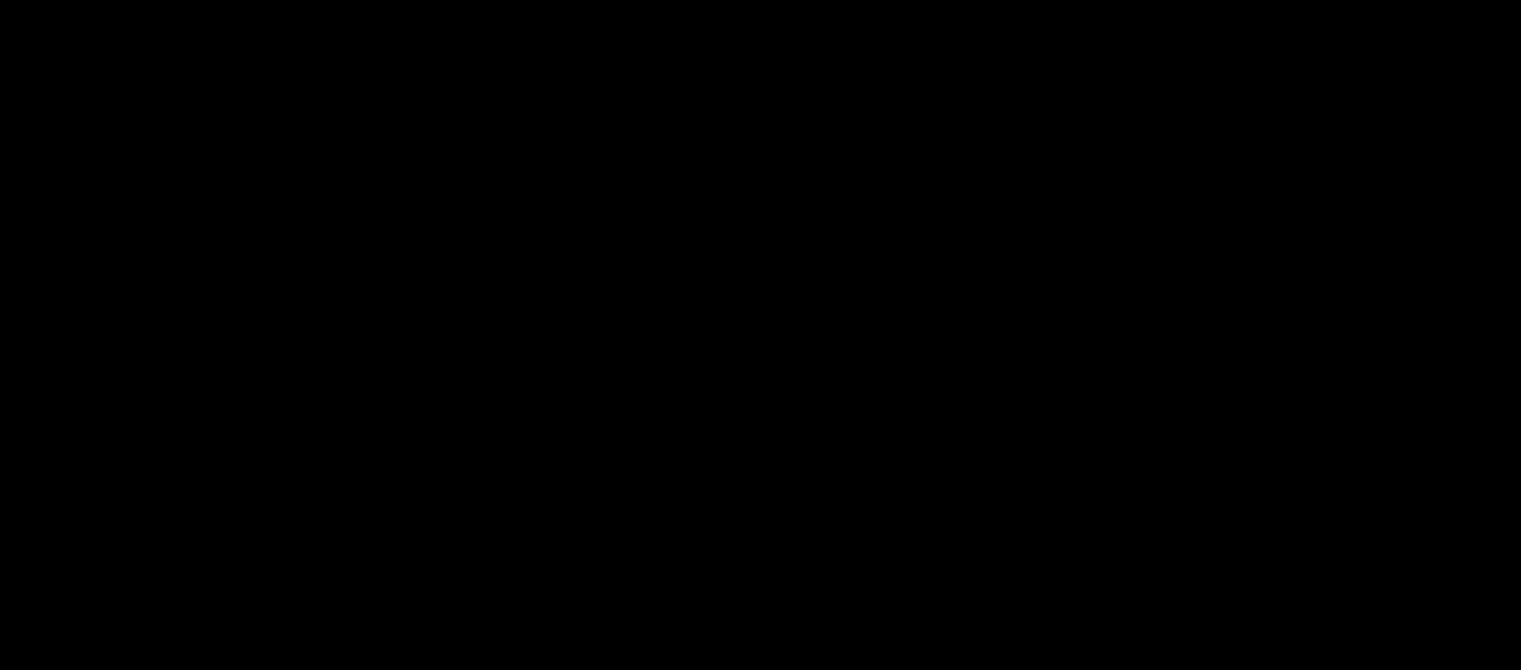 scroll, scrollTop: 262, scrollLeft: 0, axis: vertical 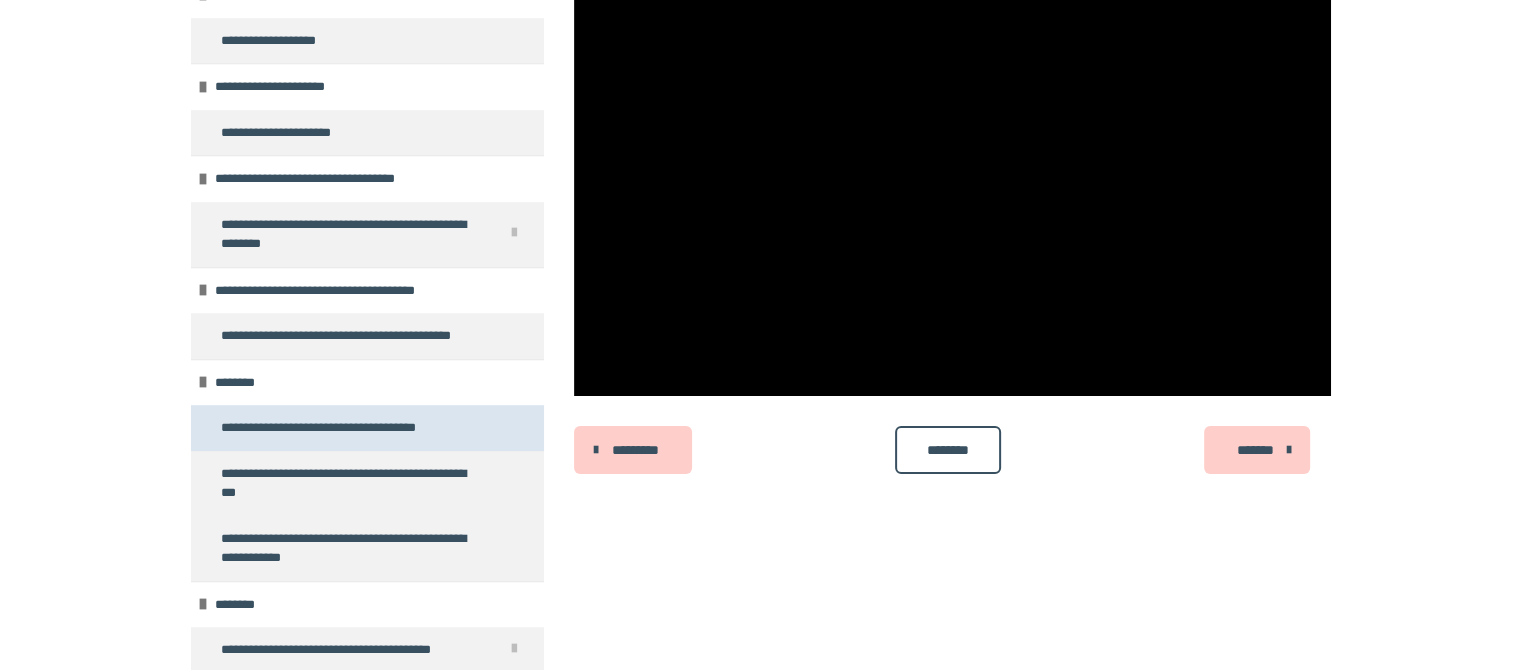 click on "**********" at bounding box center (331, 428) 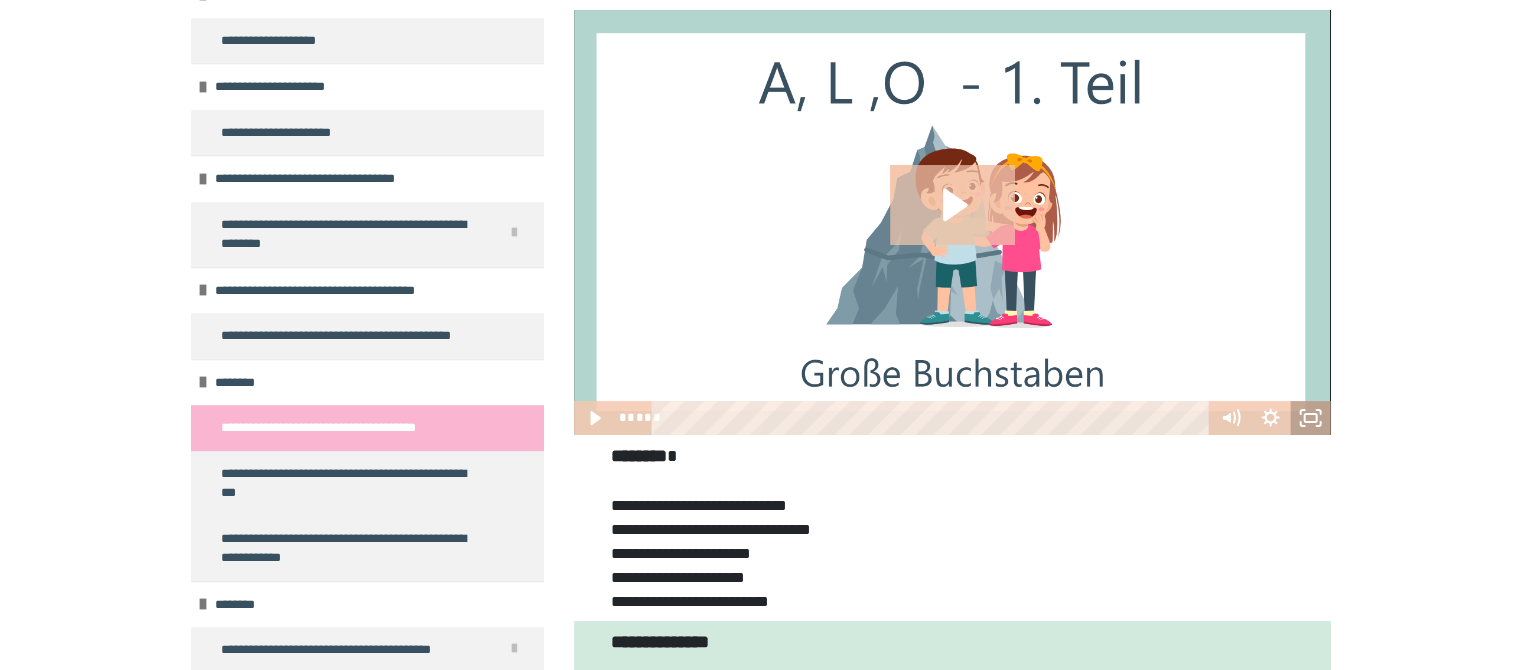 click 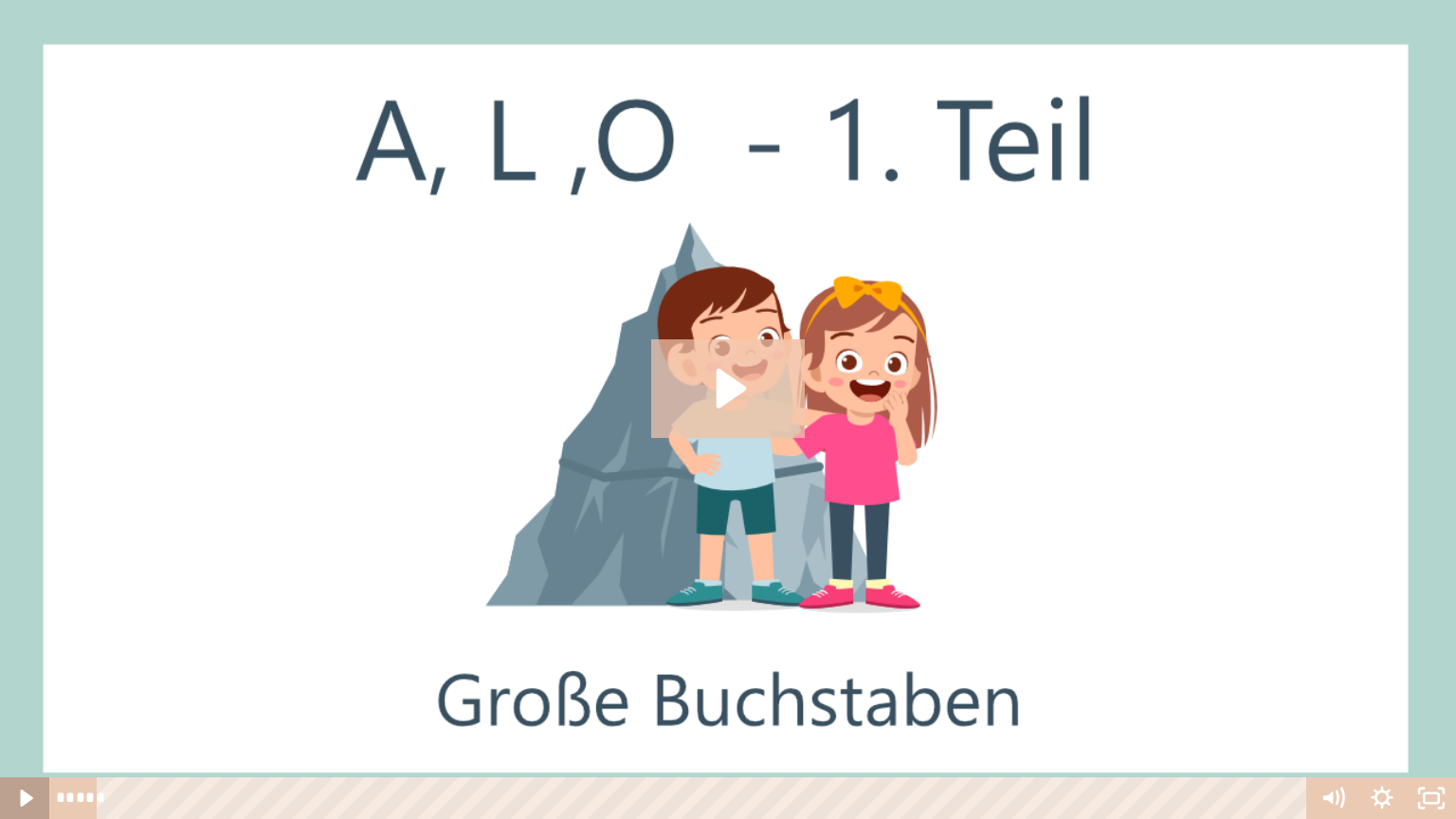 click 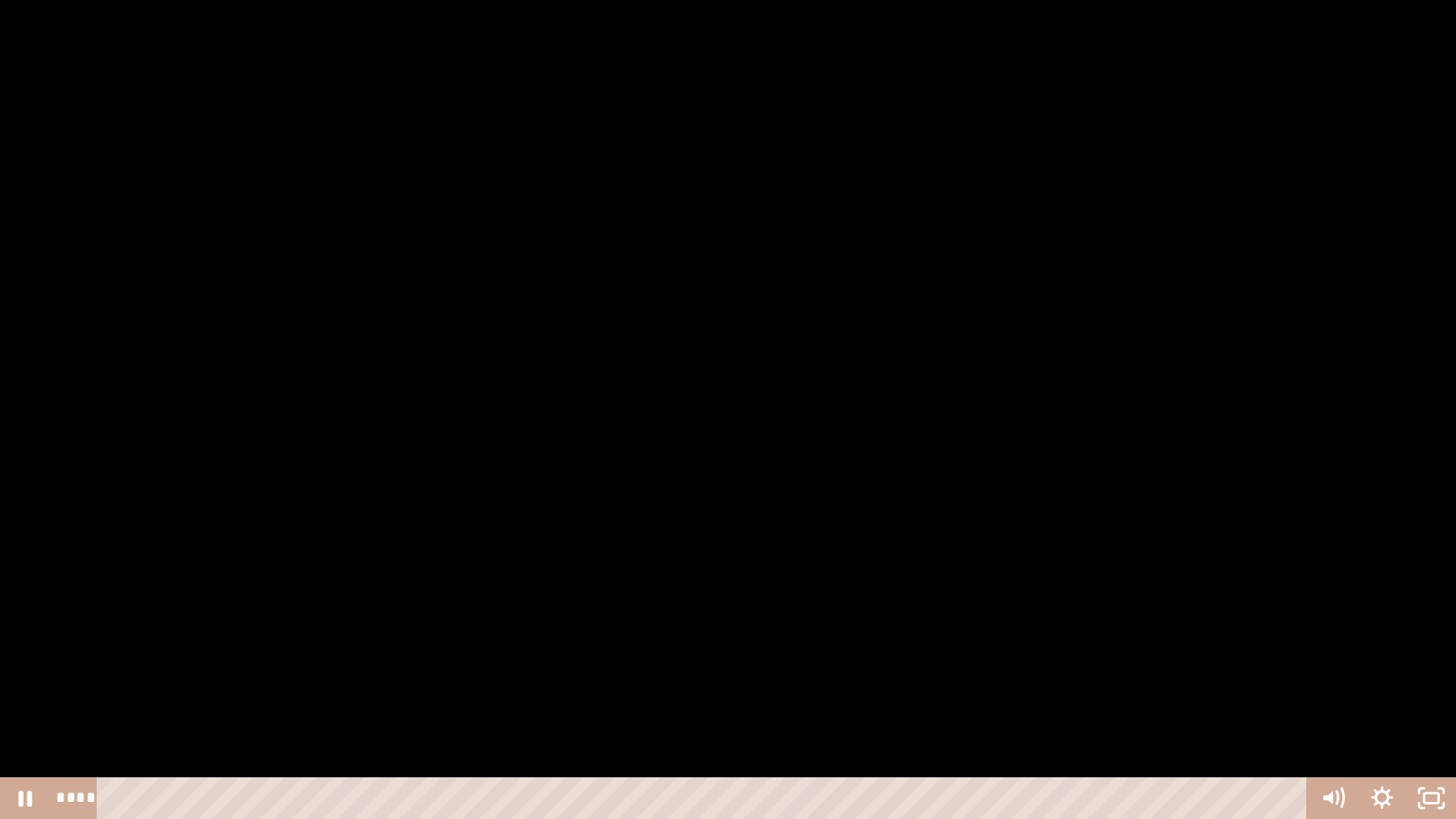 drag, startPoint x: 850, startPoint y: 793, endPoint x: 0, endPoint y: 675, distance: 858.1515 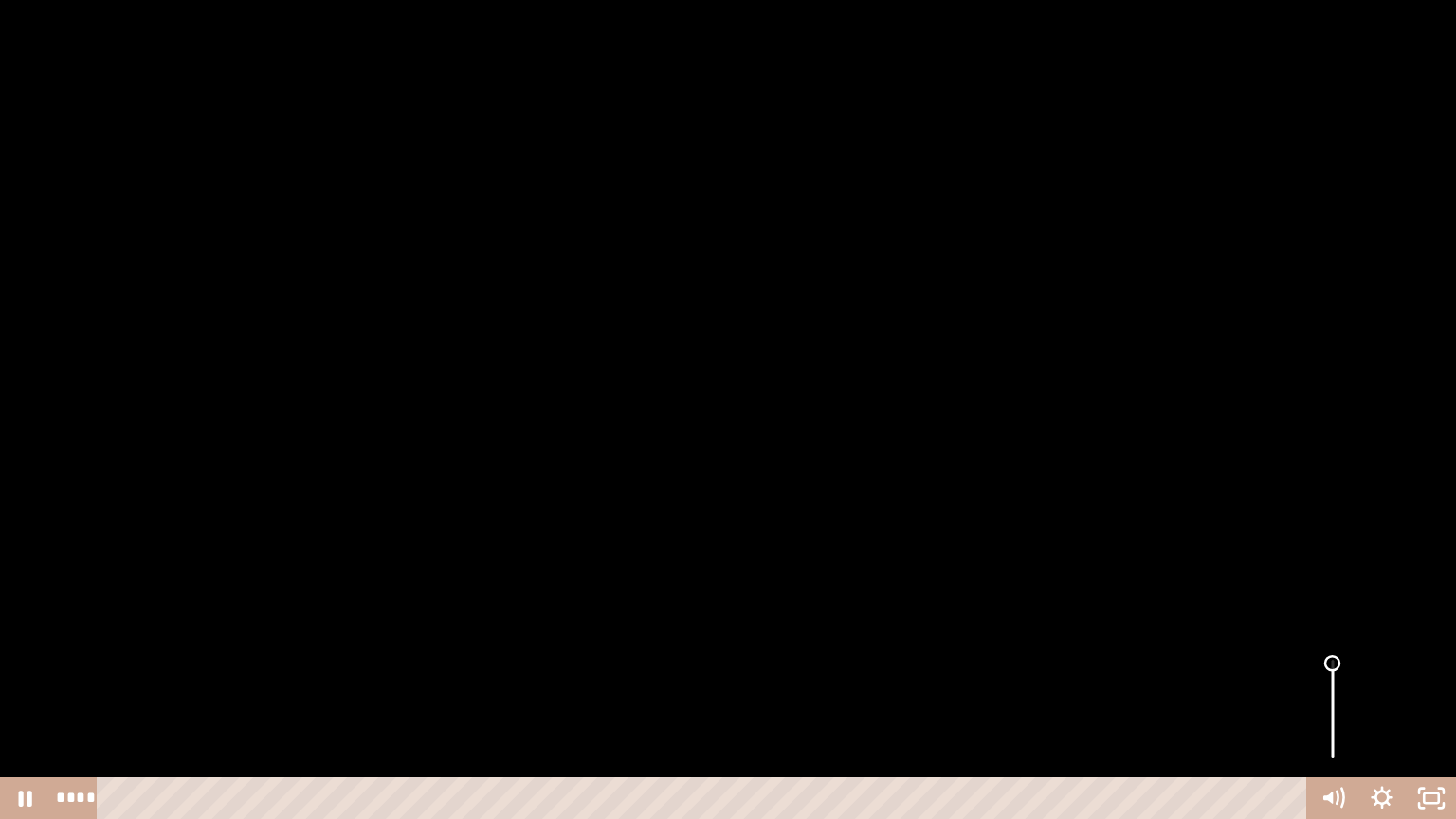 click at bounding box center [1333, 664] 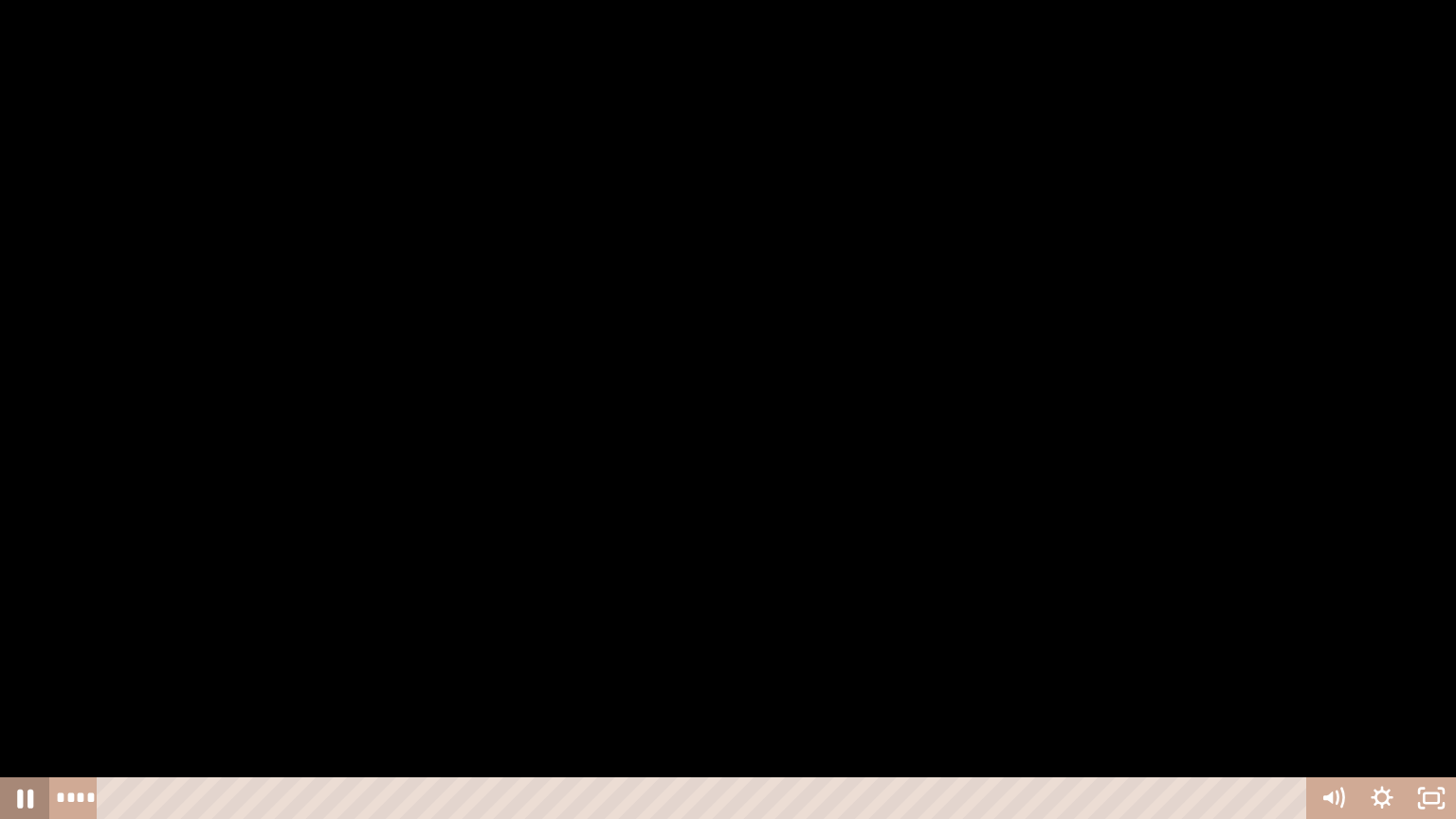 click 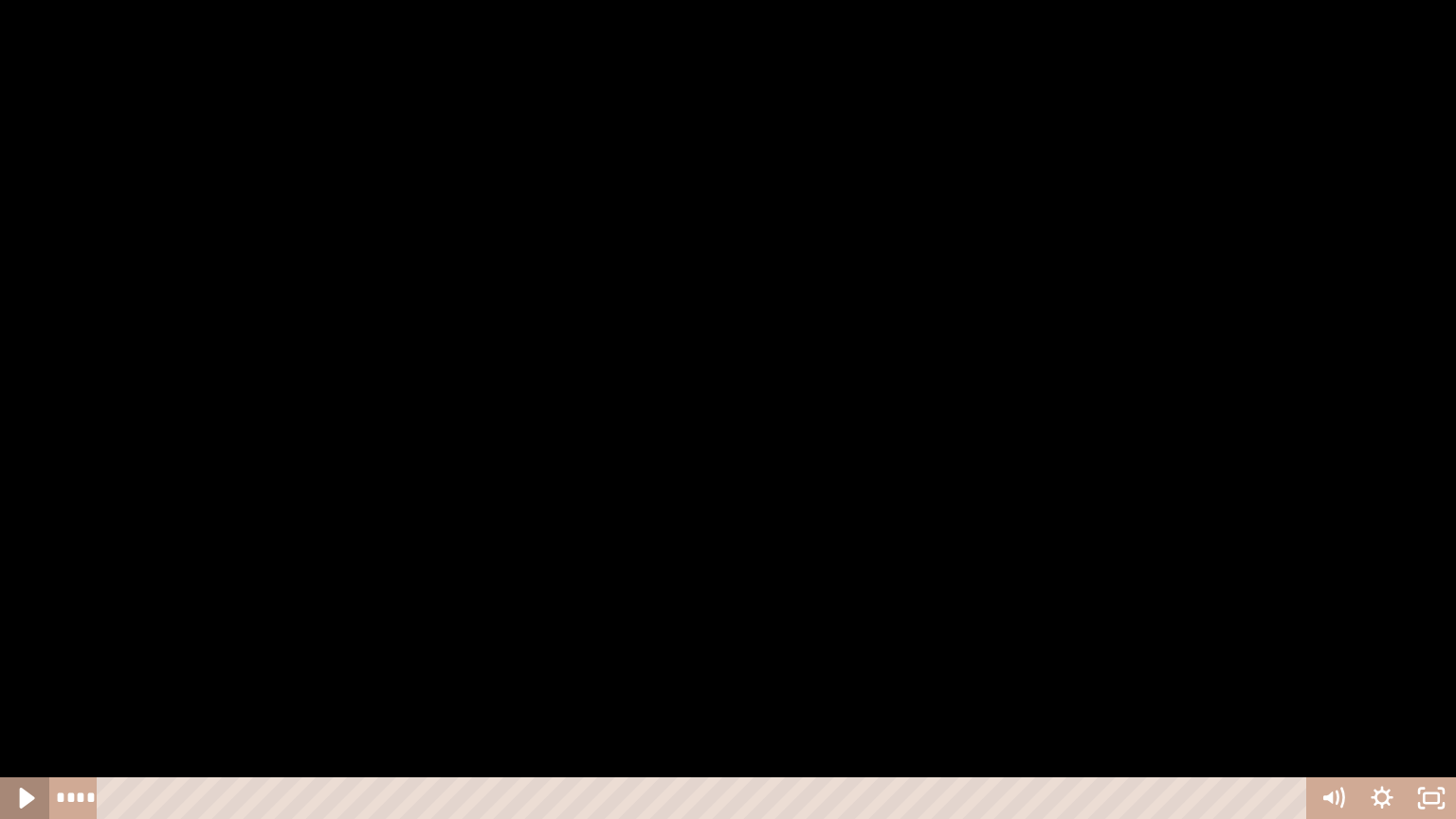 click 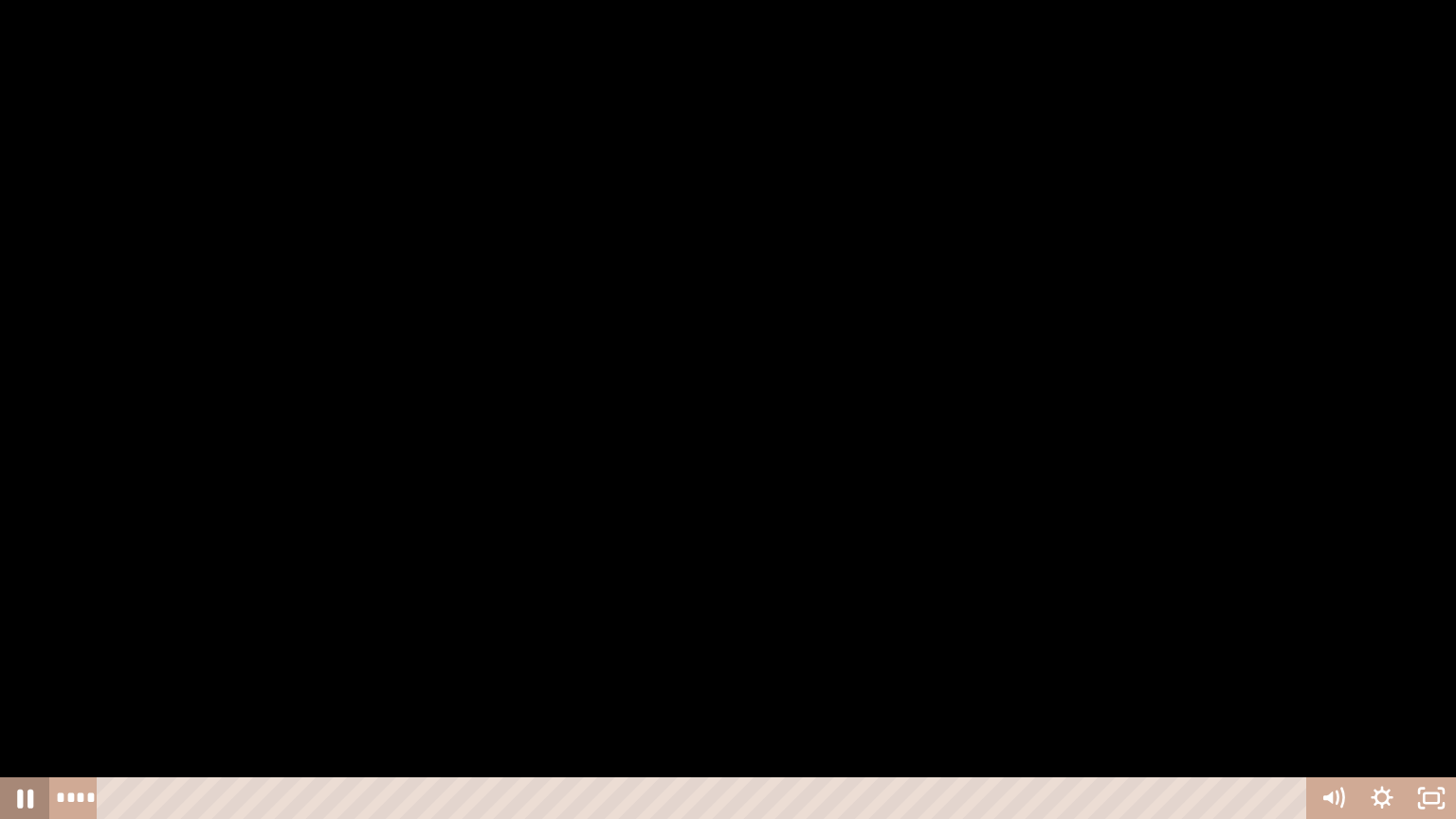click 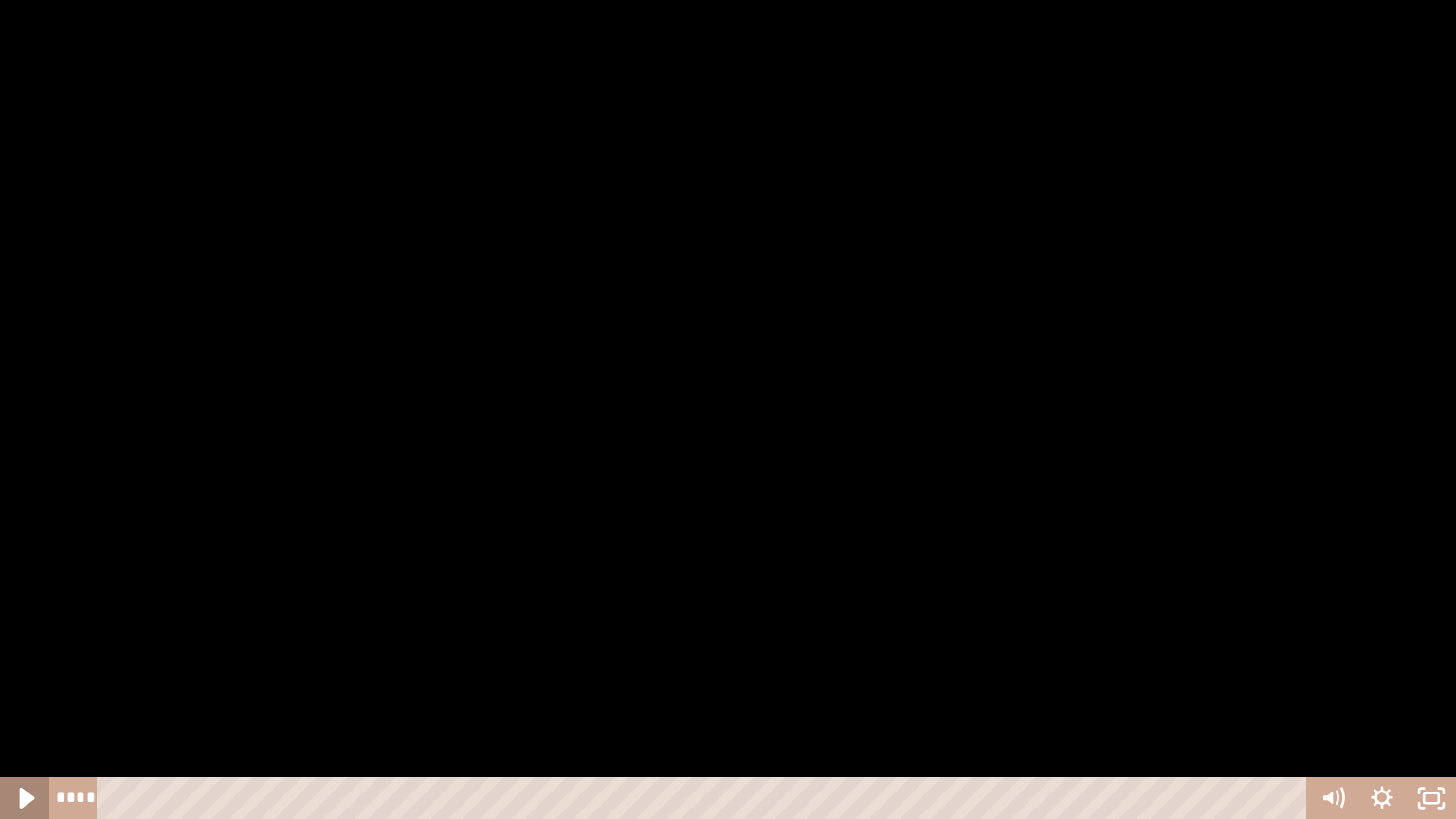click 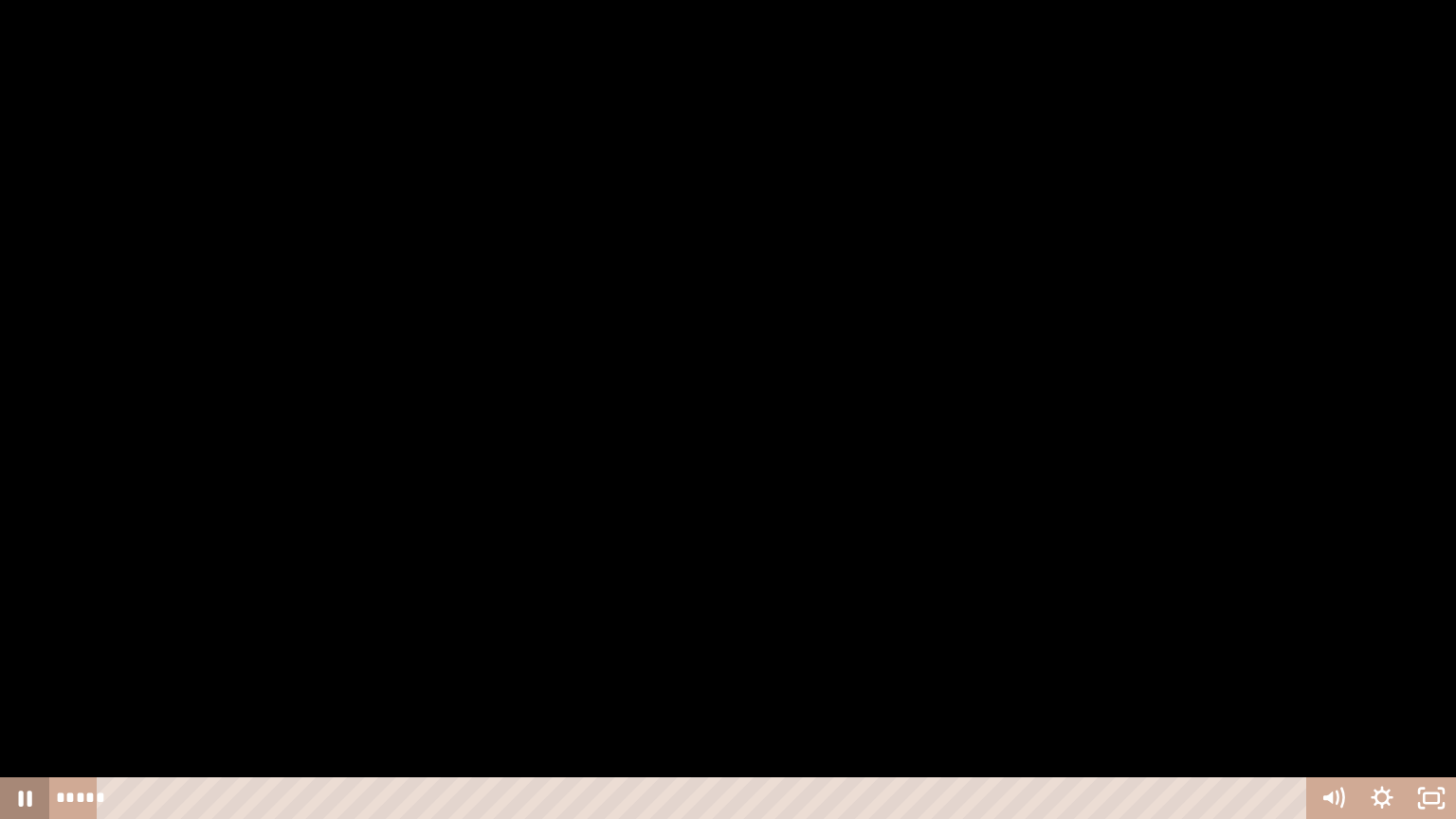 click 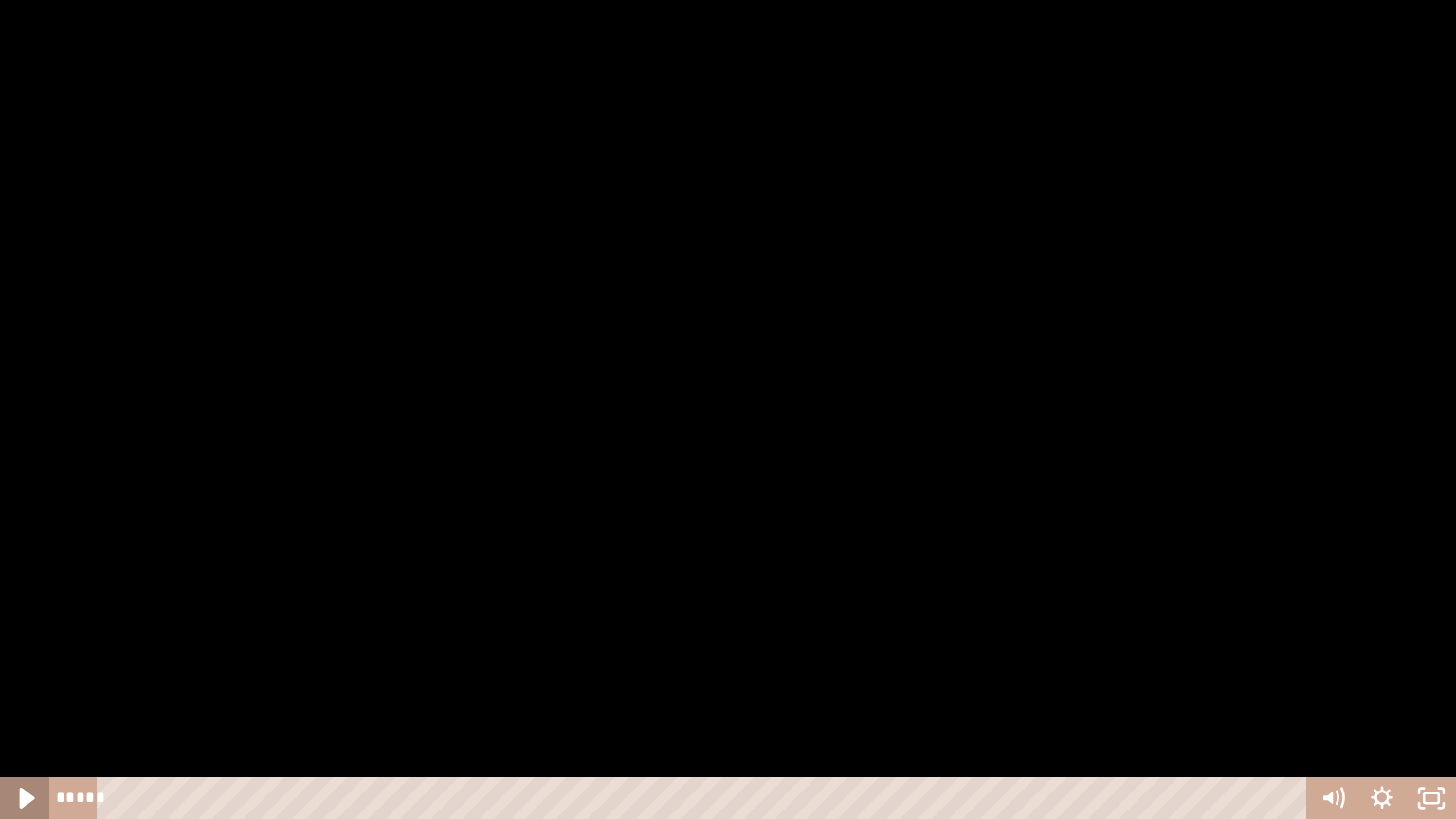 click 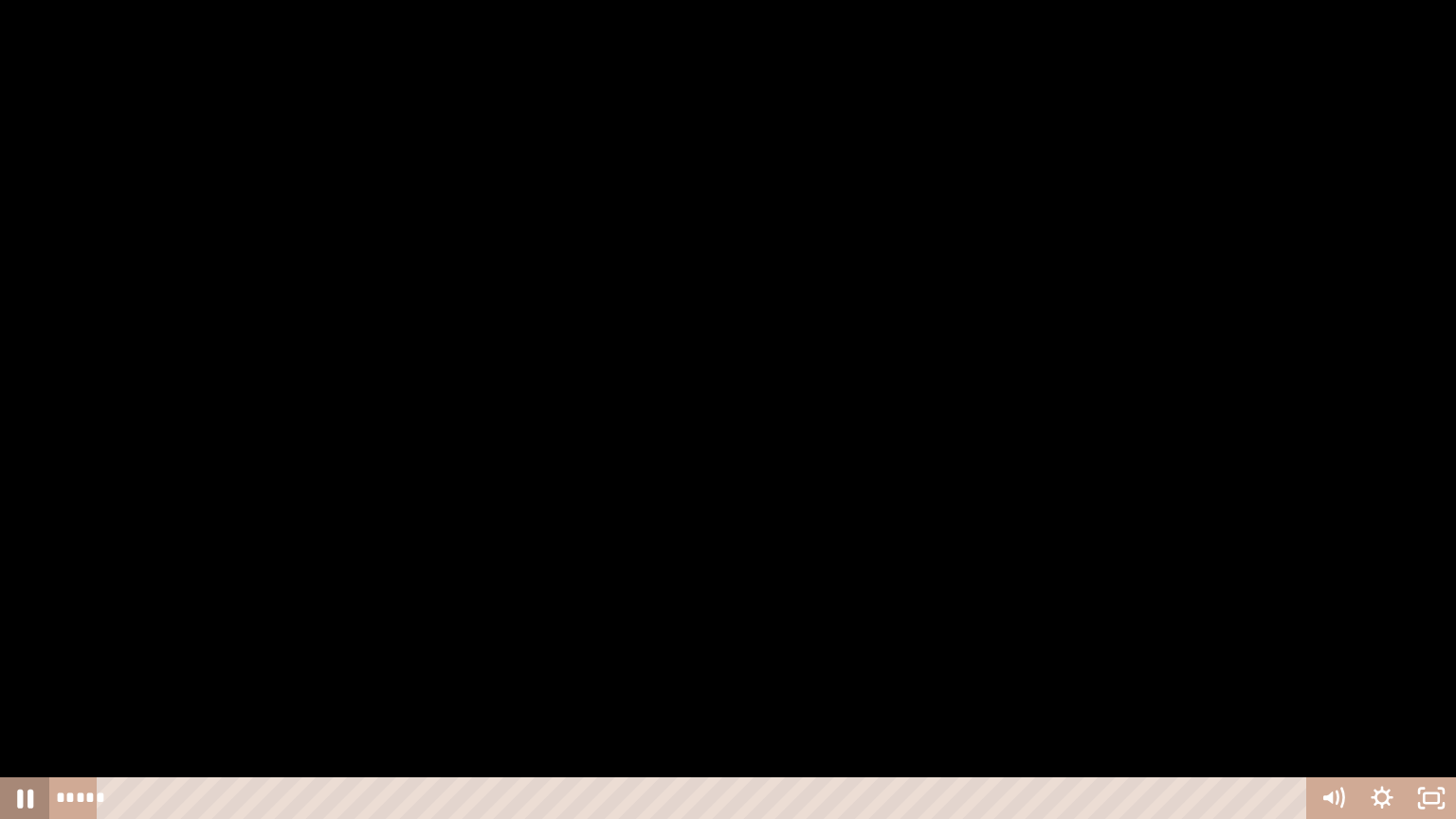 click 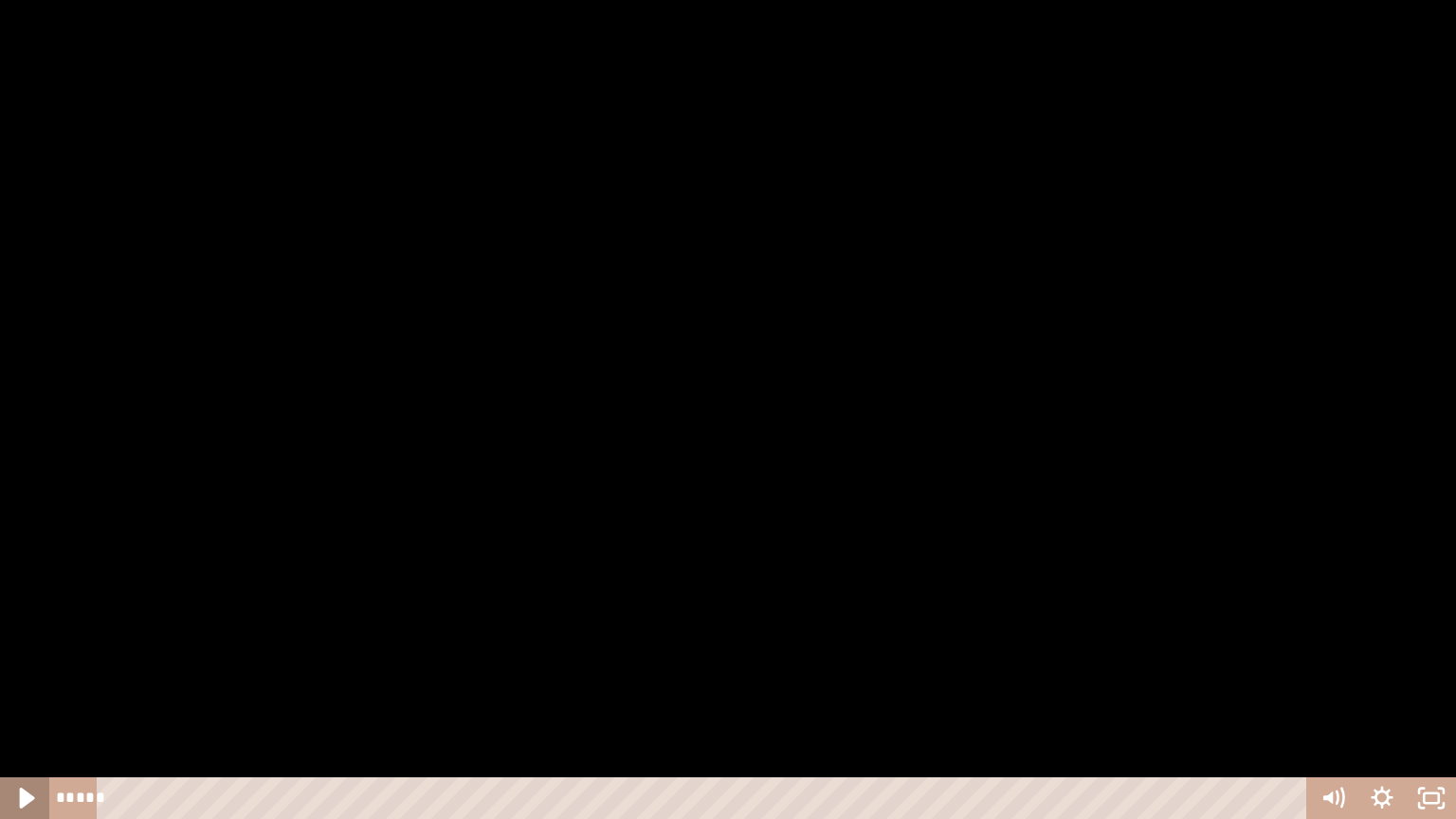click 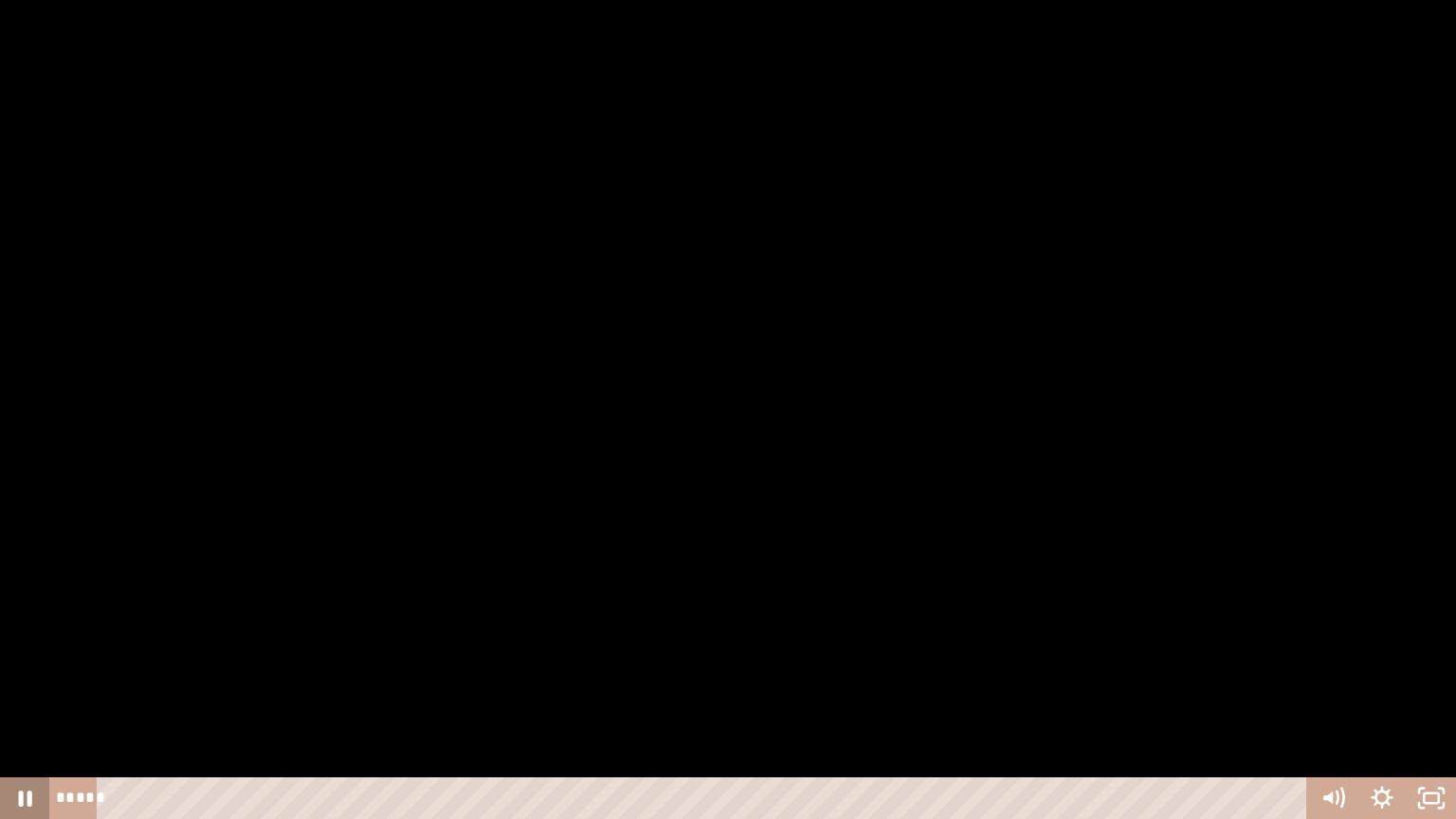 click 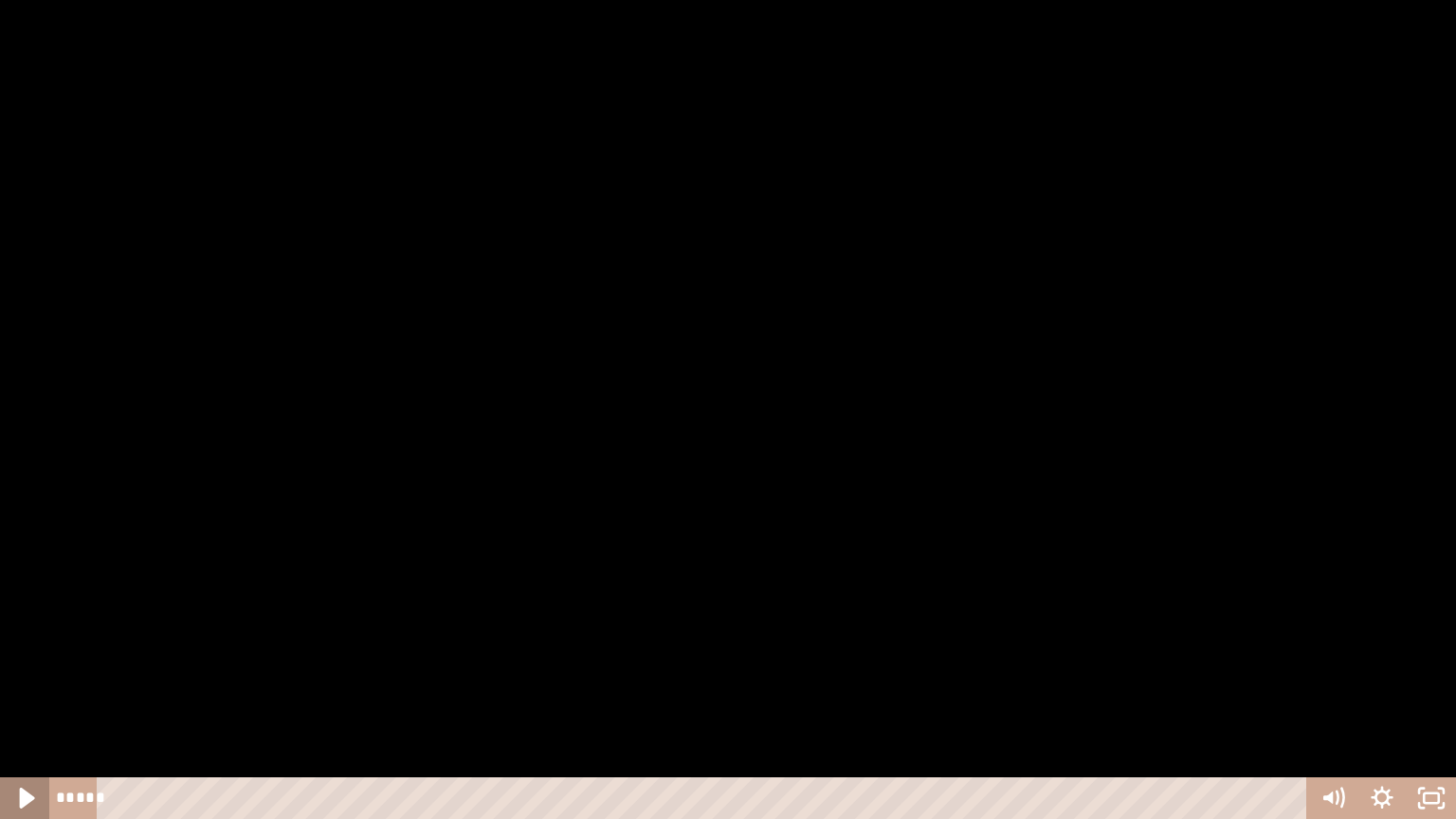 click 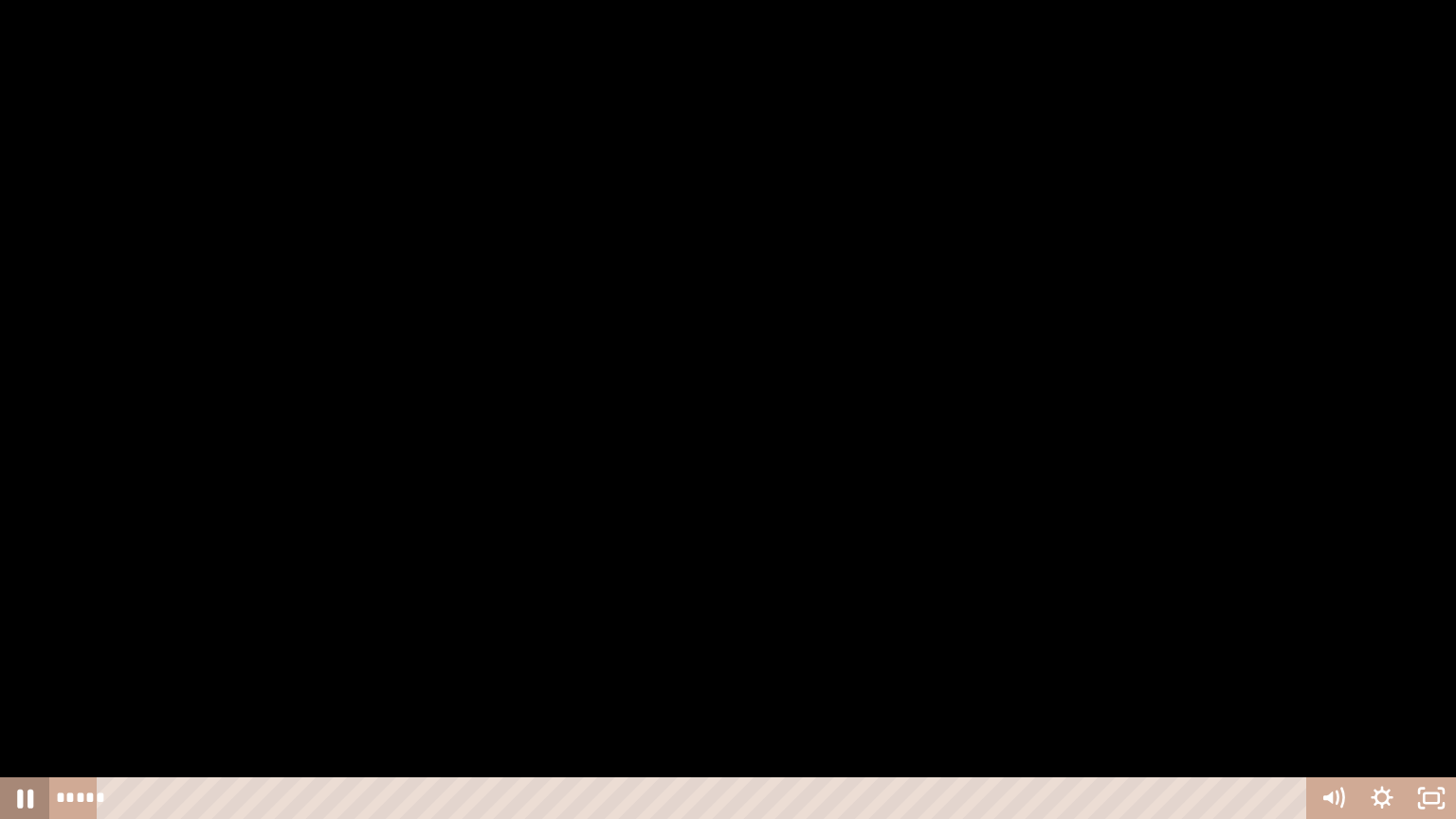 click 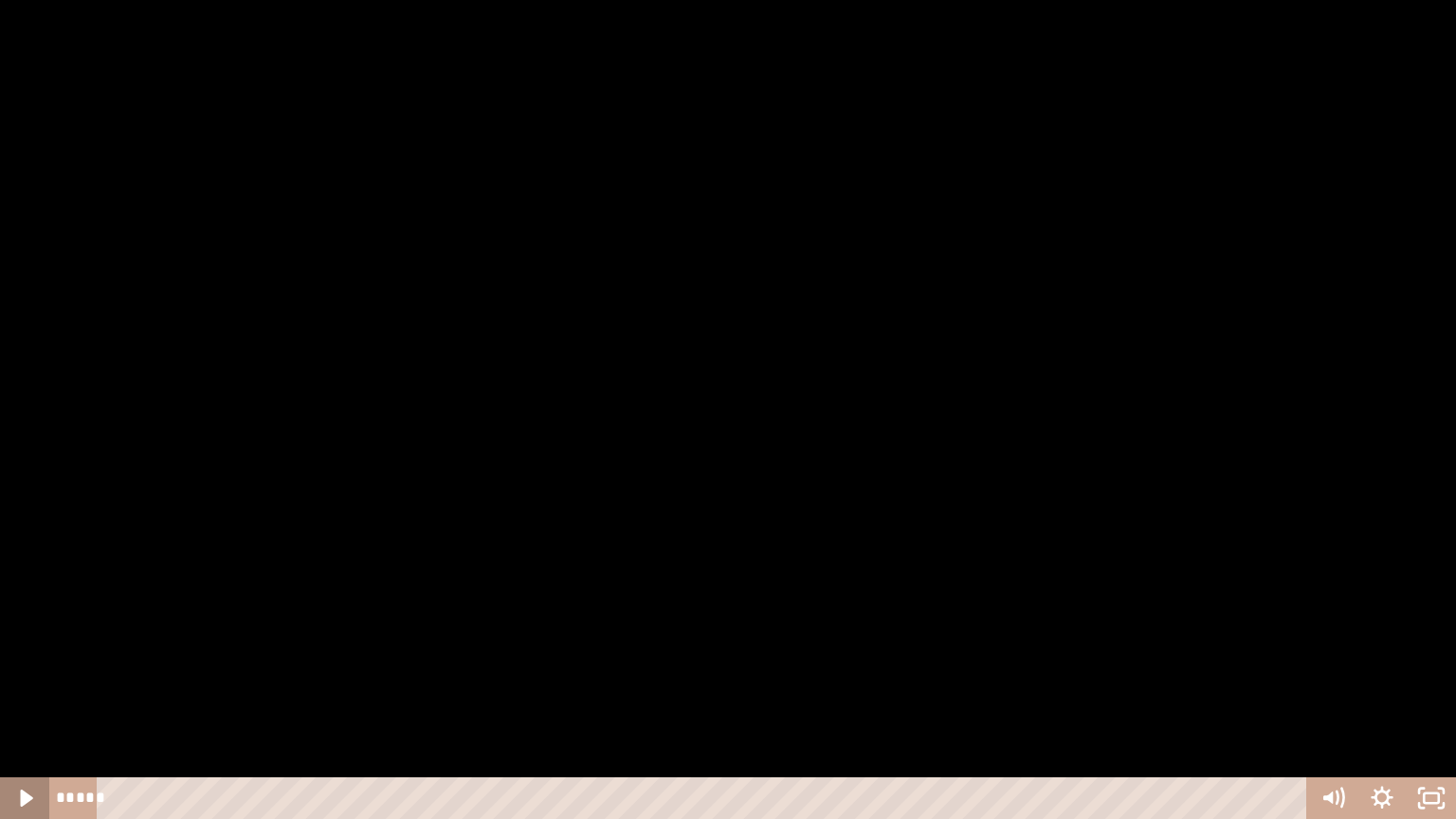 click 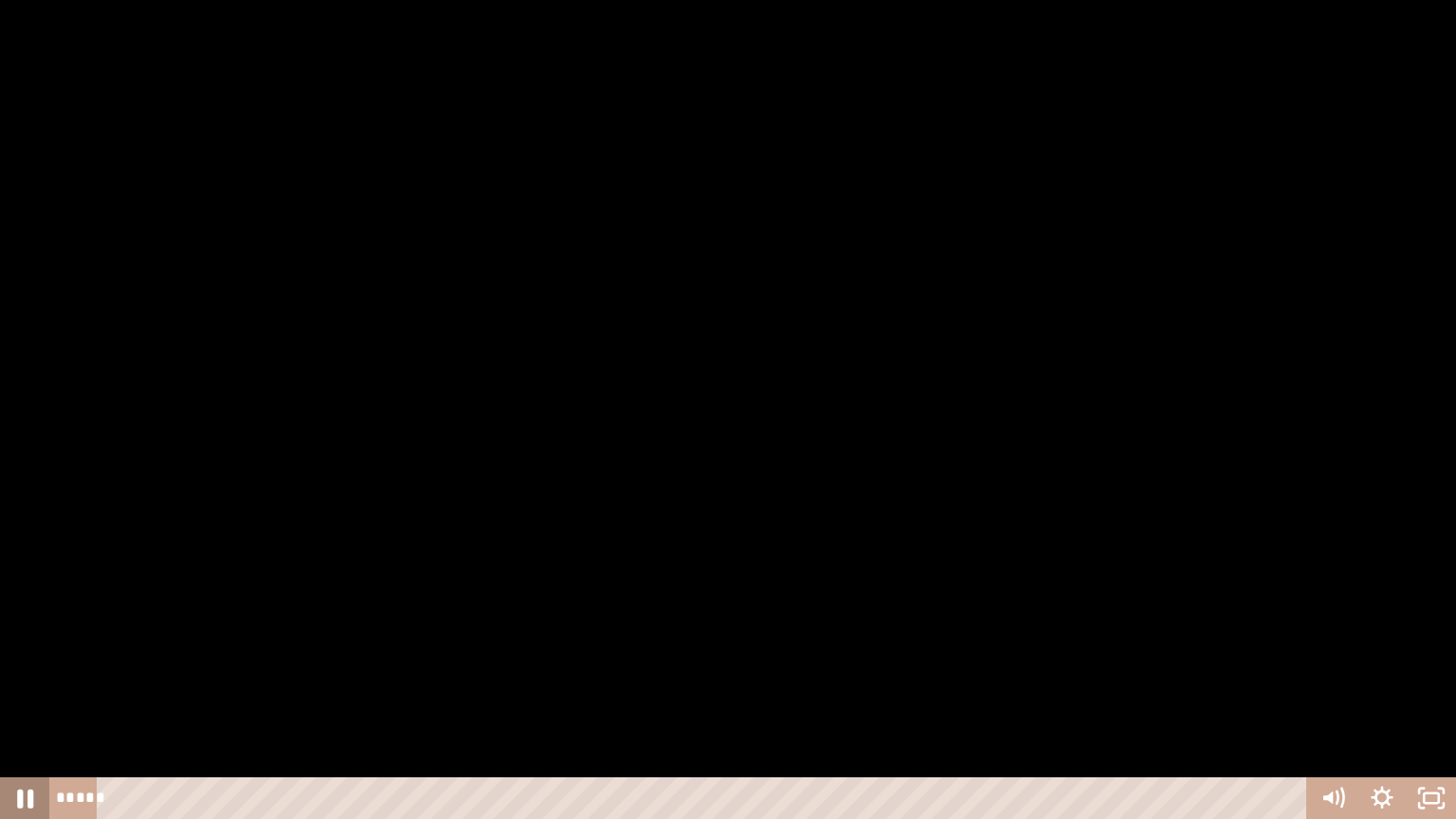 click 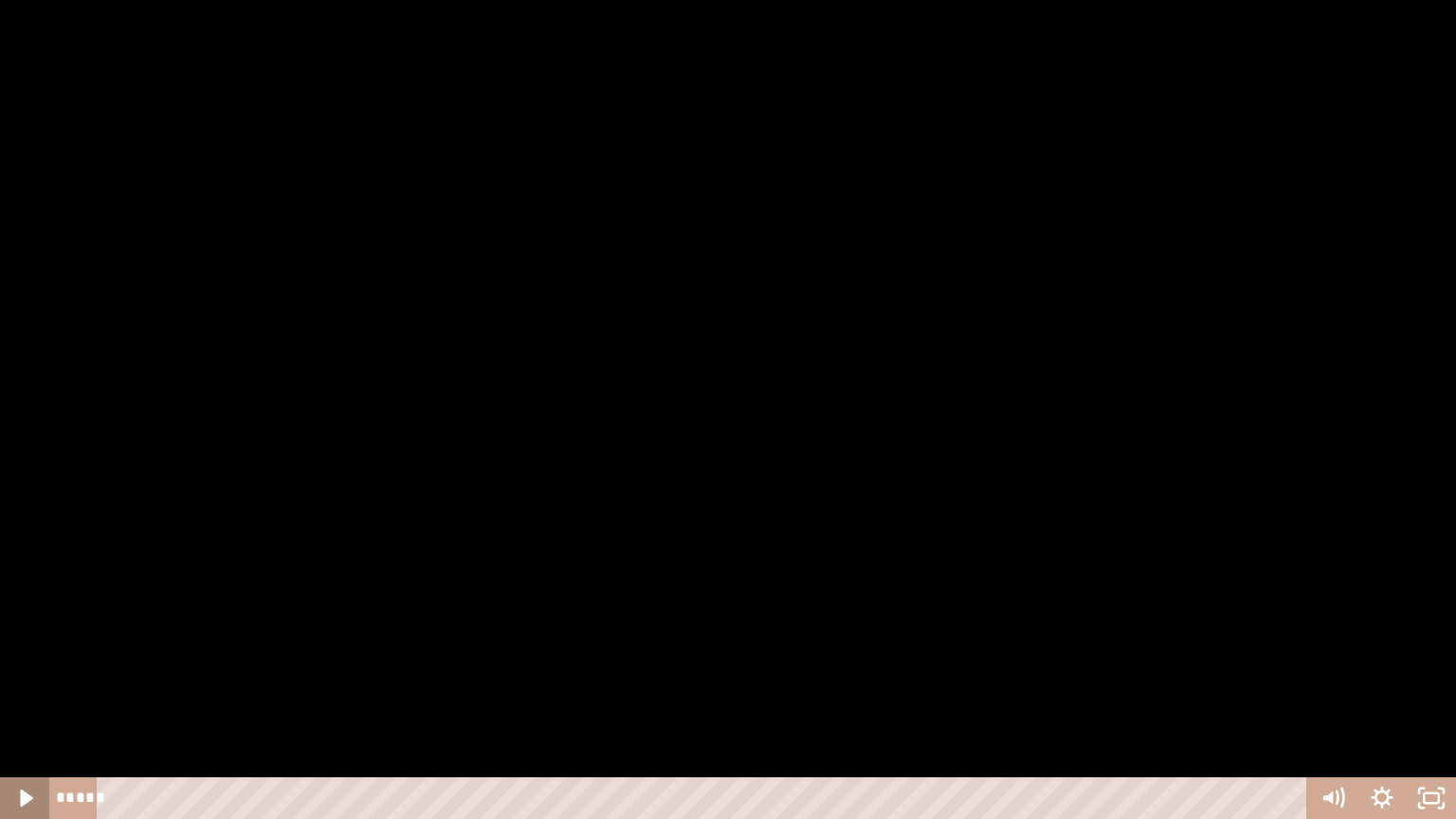 click 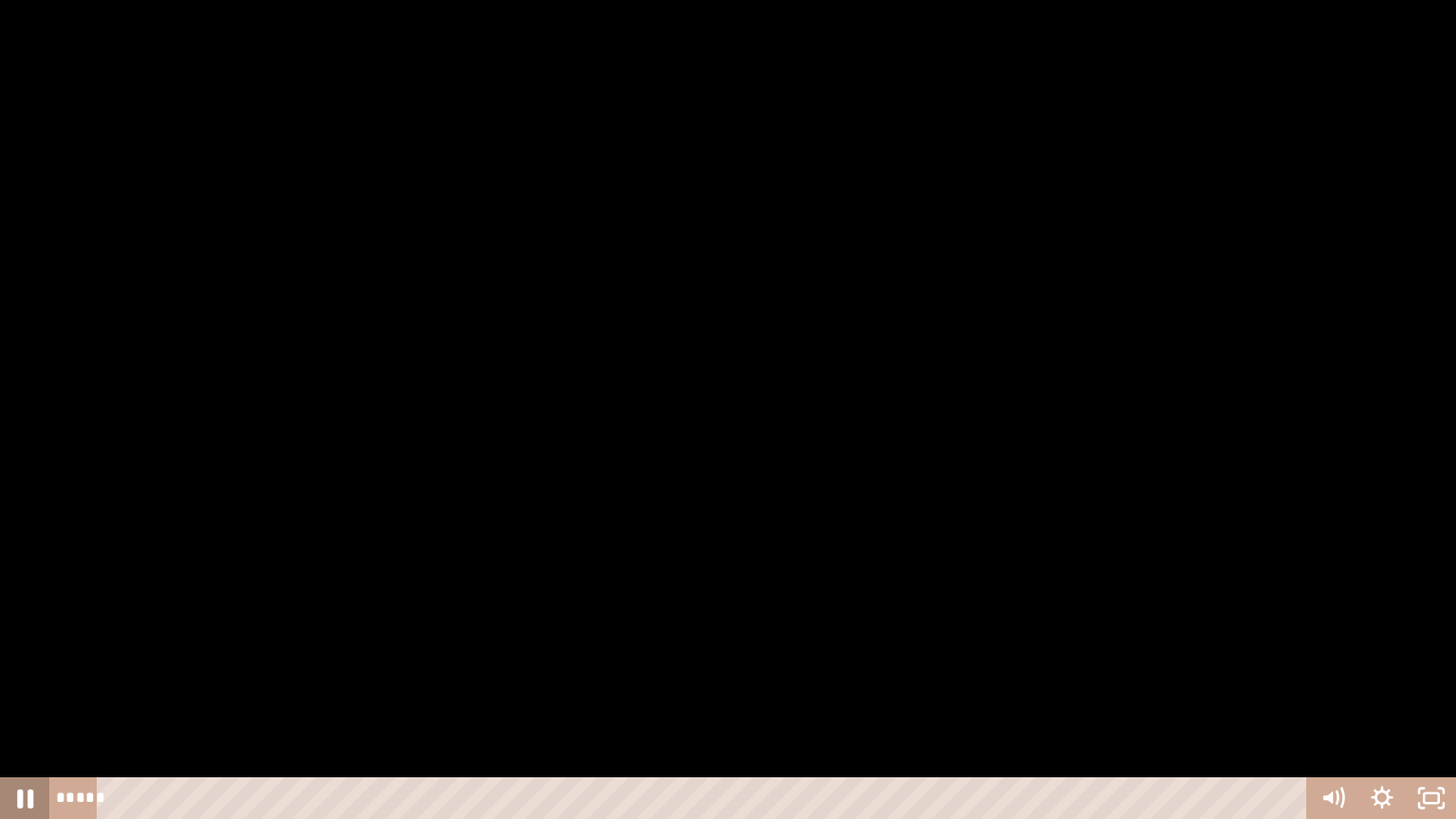 click 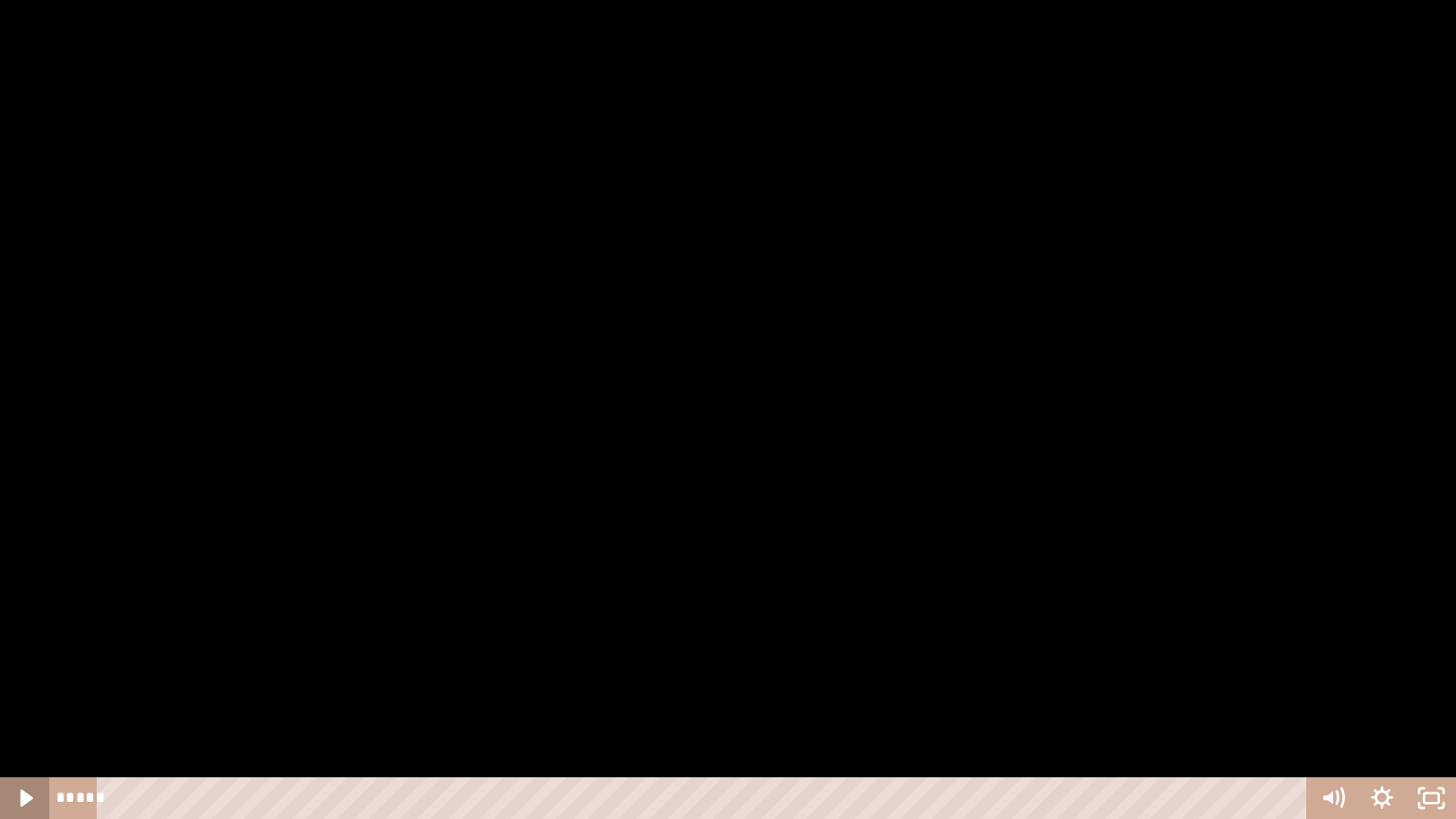 click 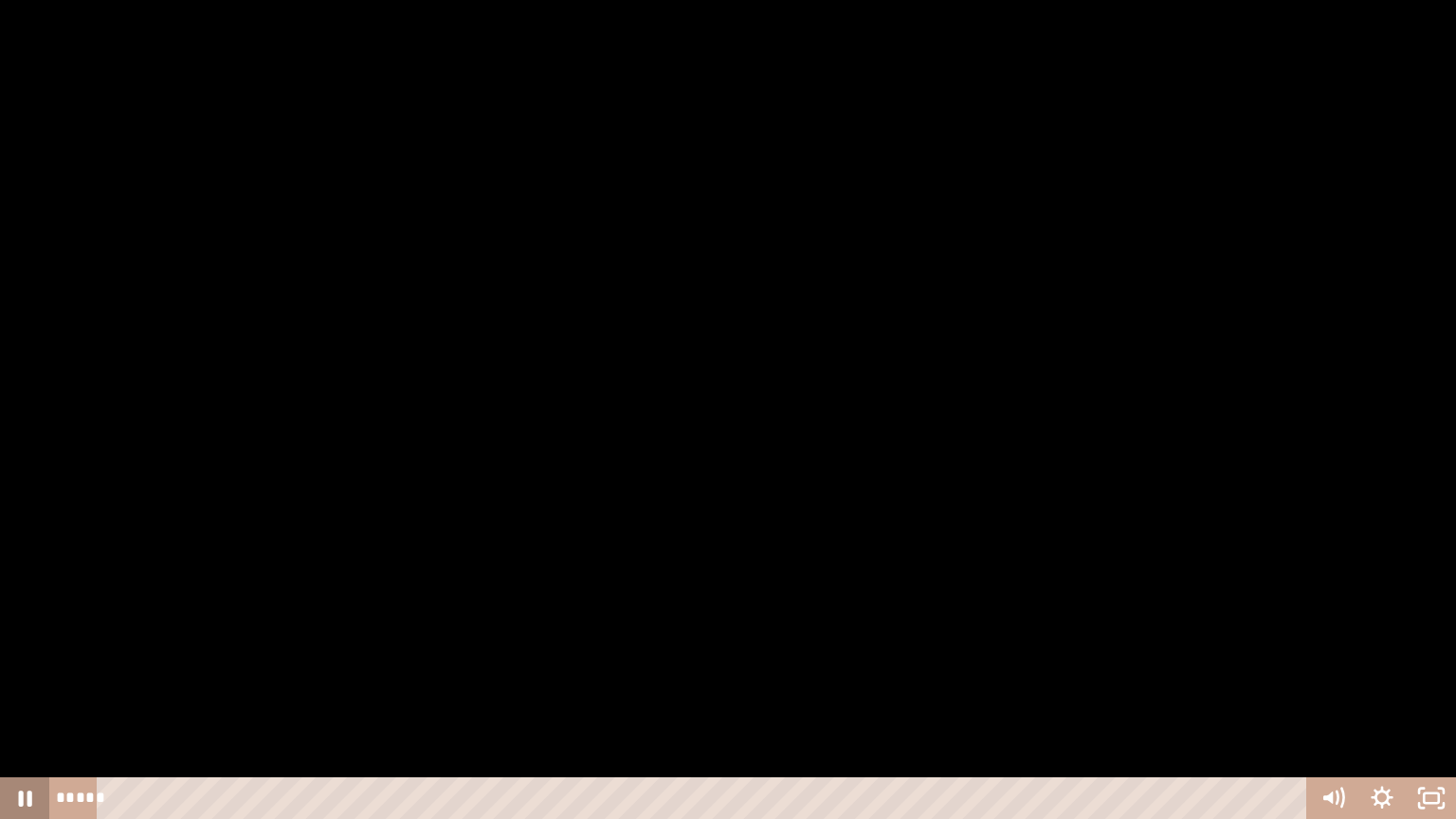 click 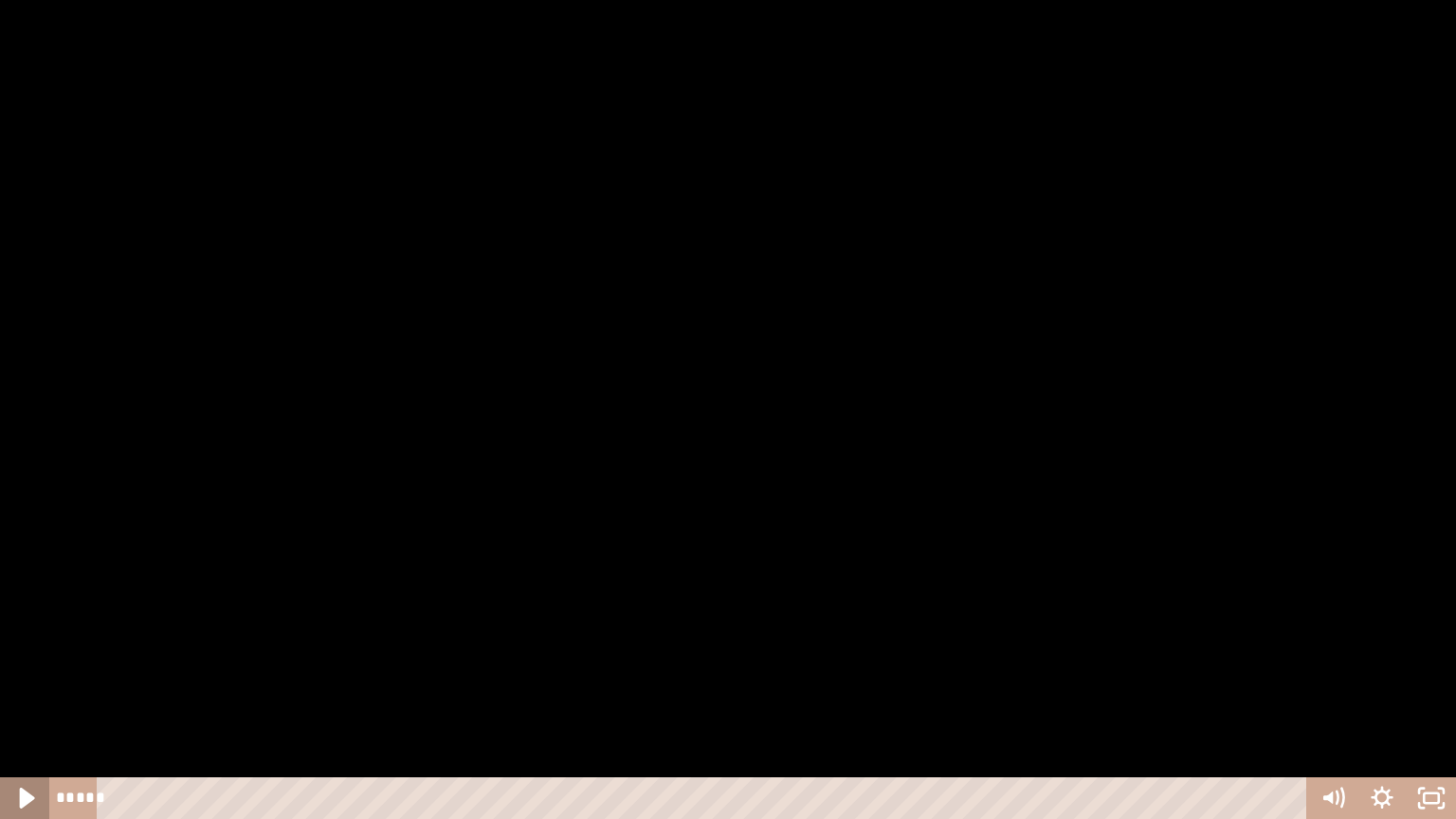 click 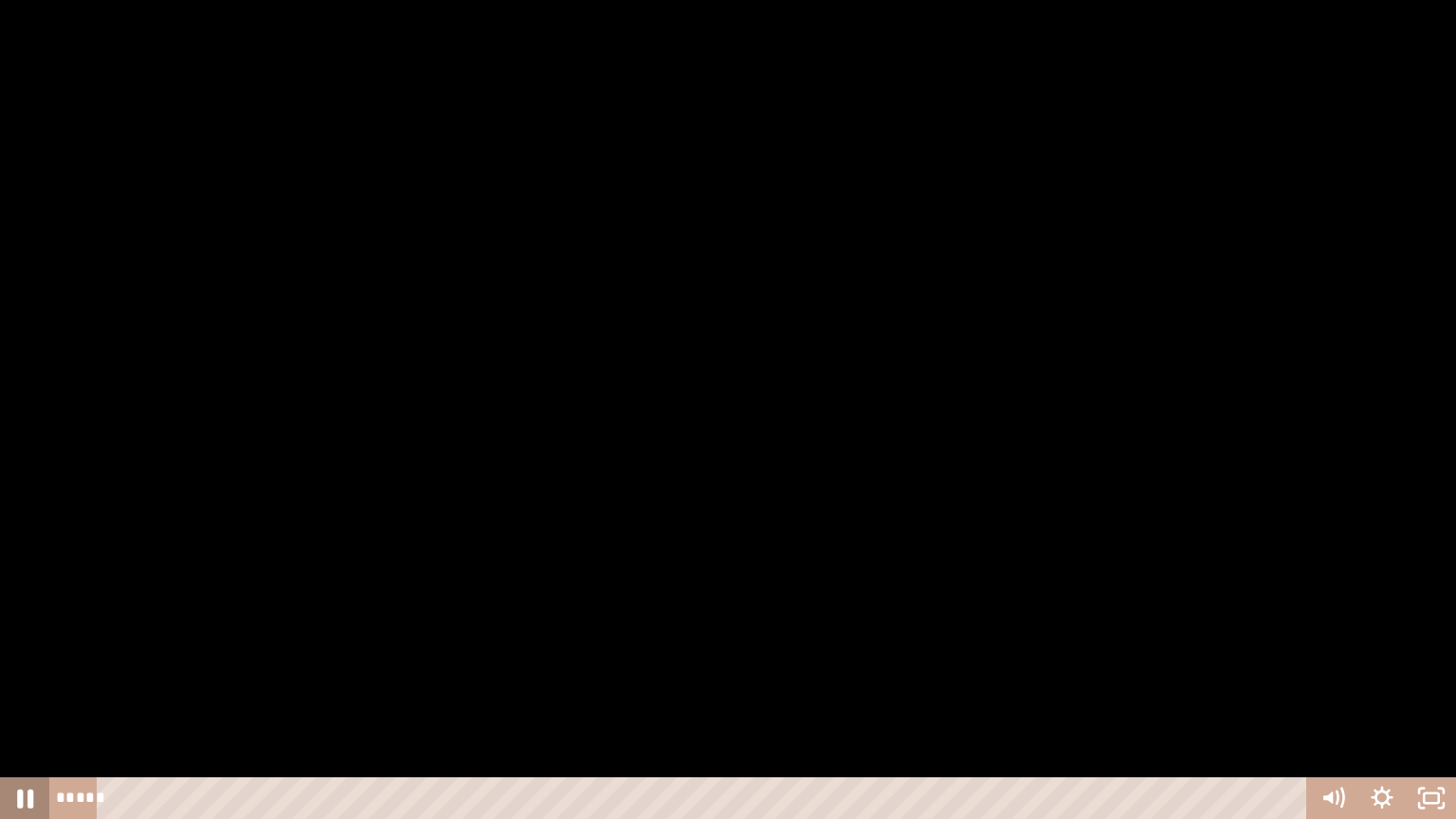 click 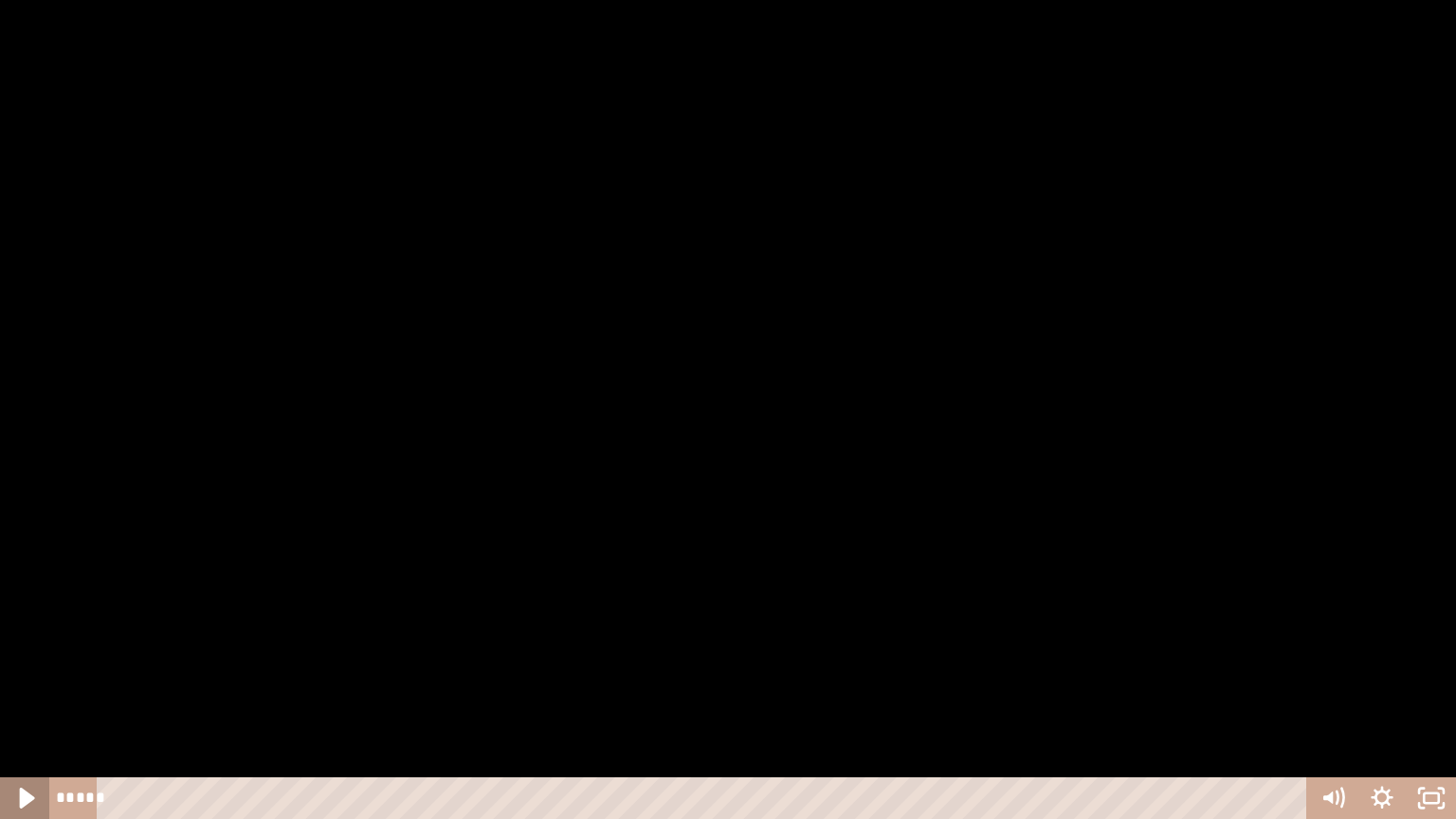 click 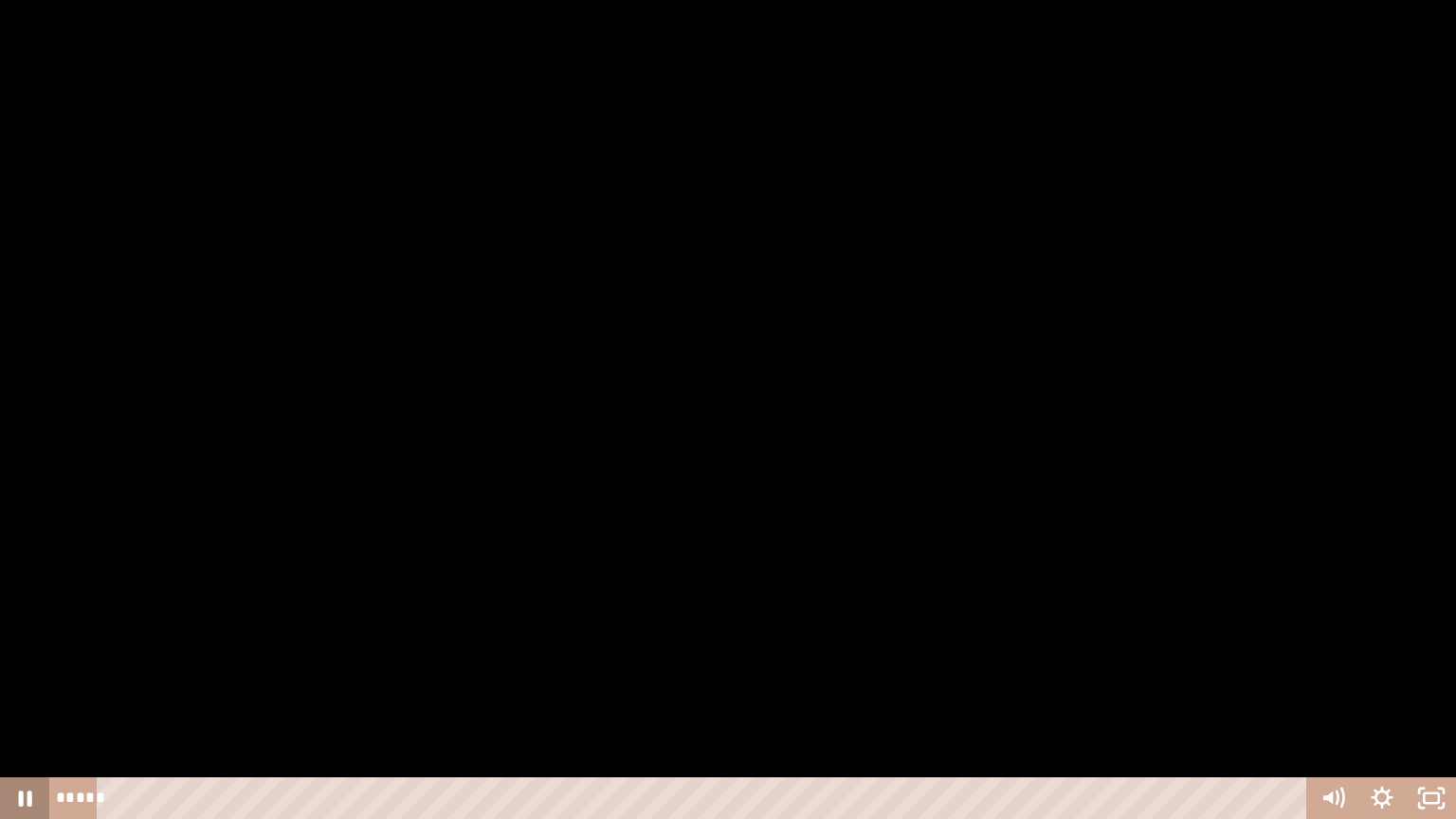 click 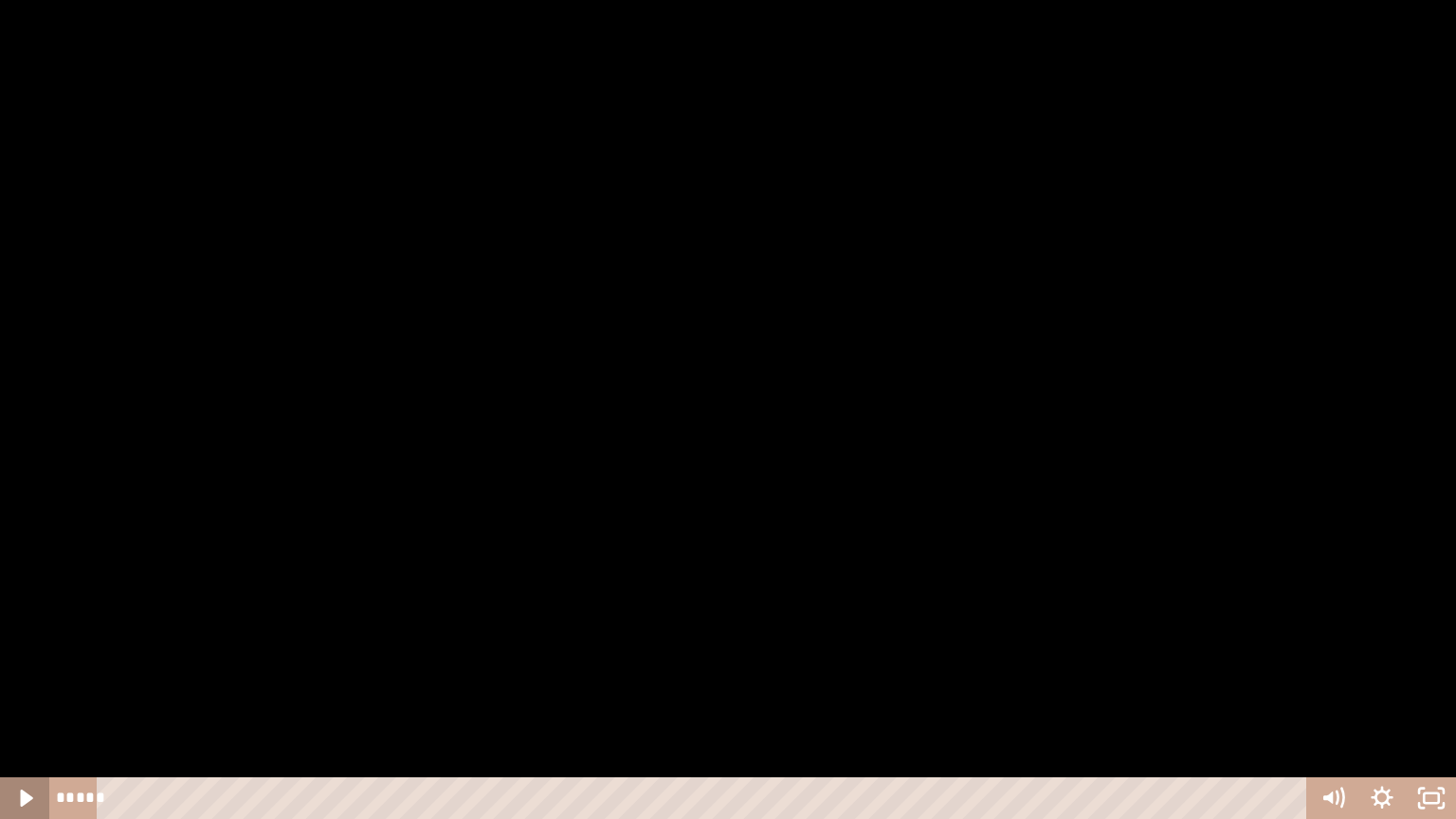 click 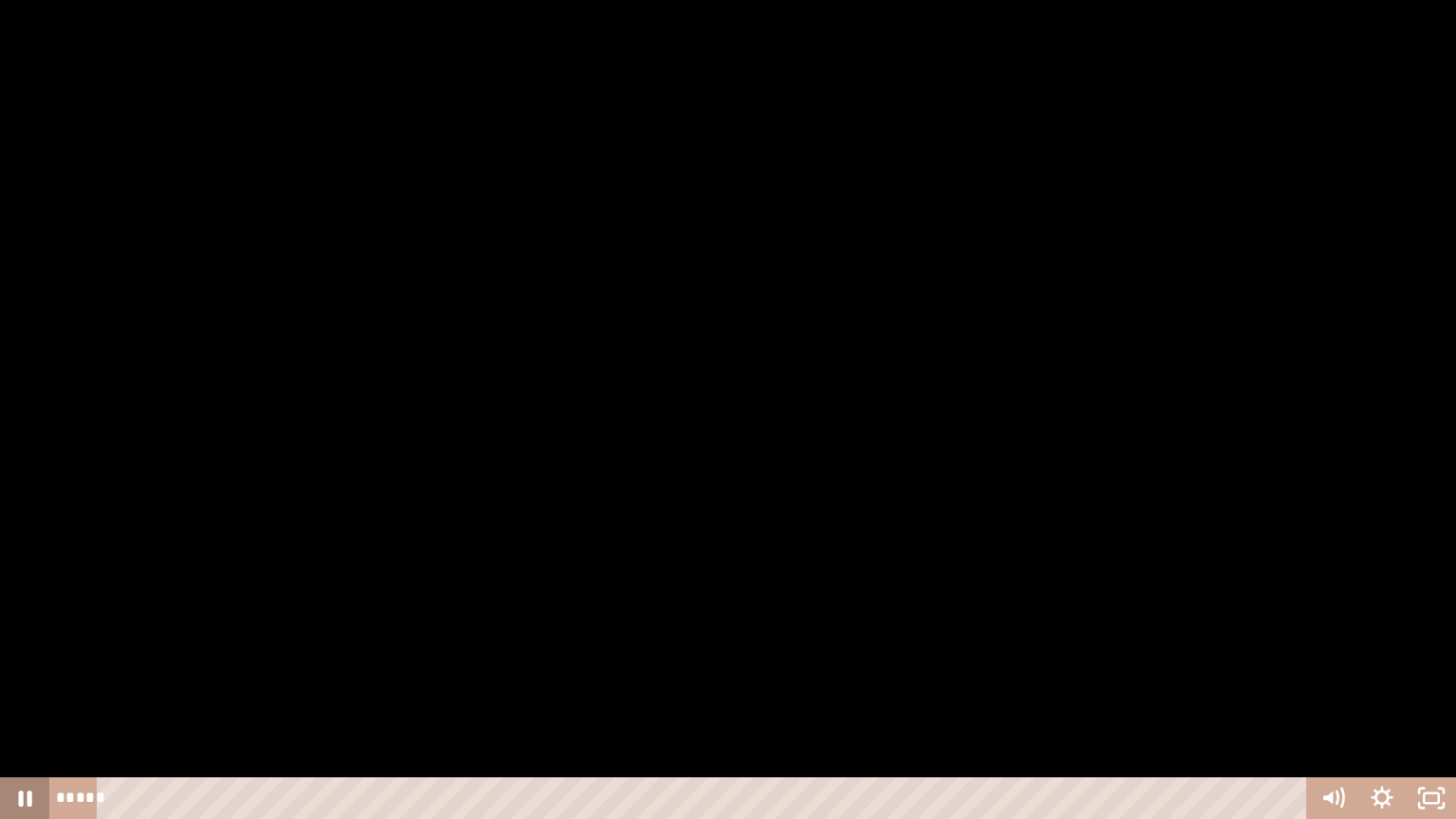 click 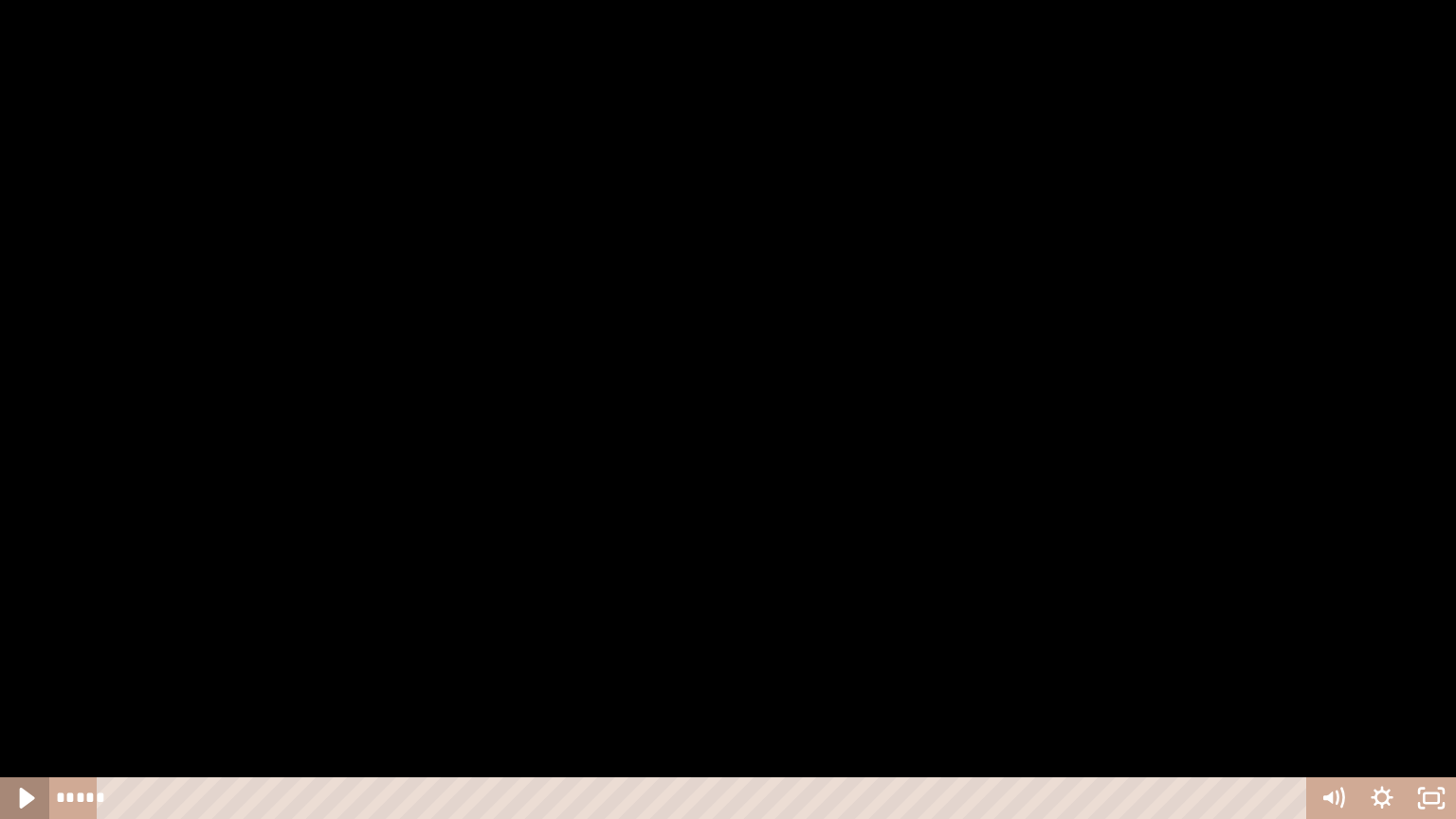 click 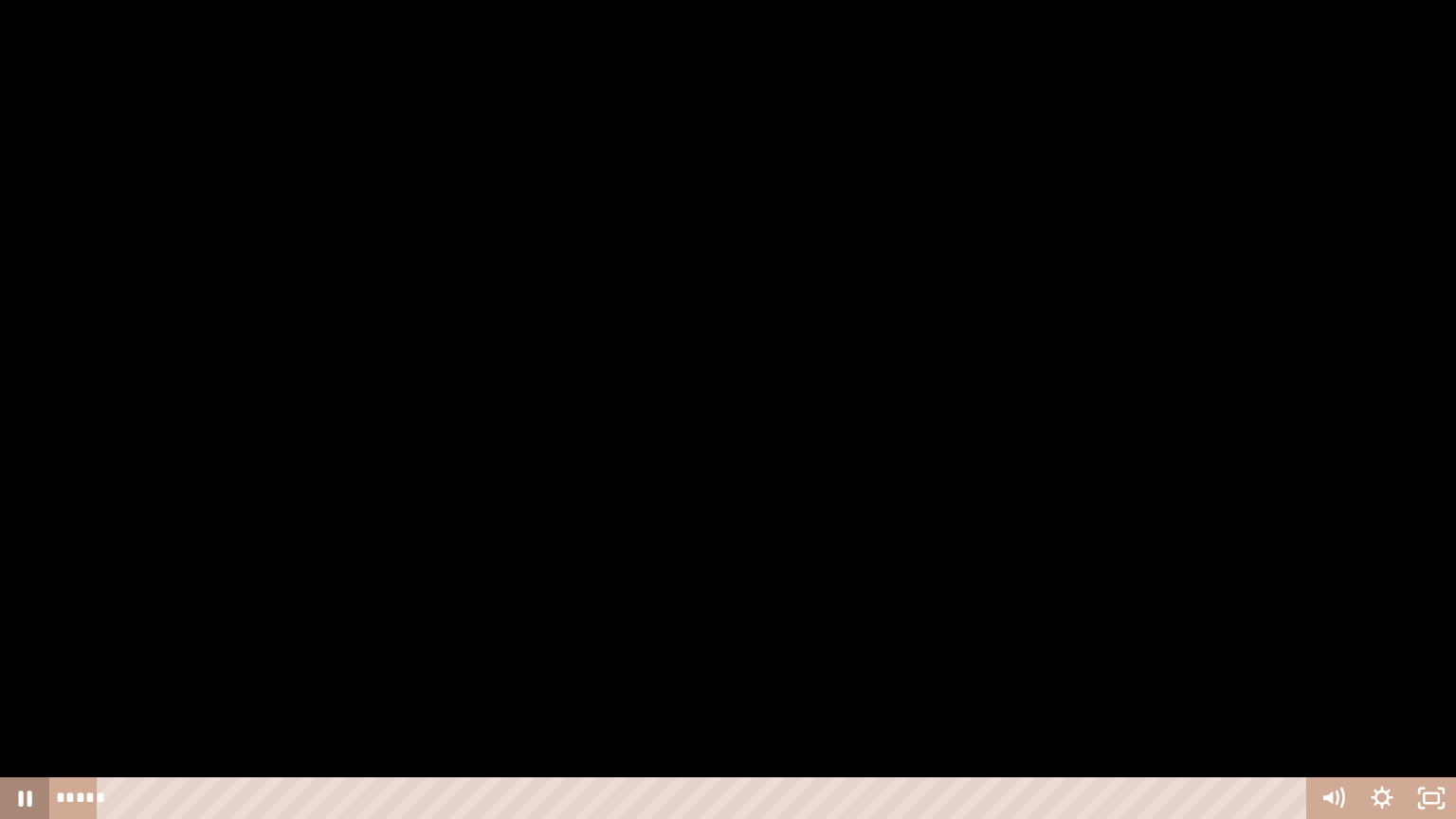 click 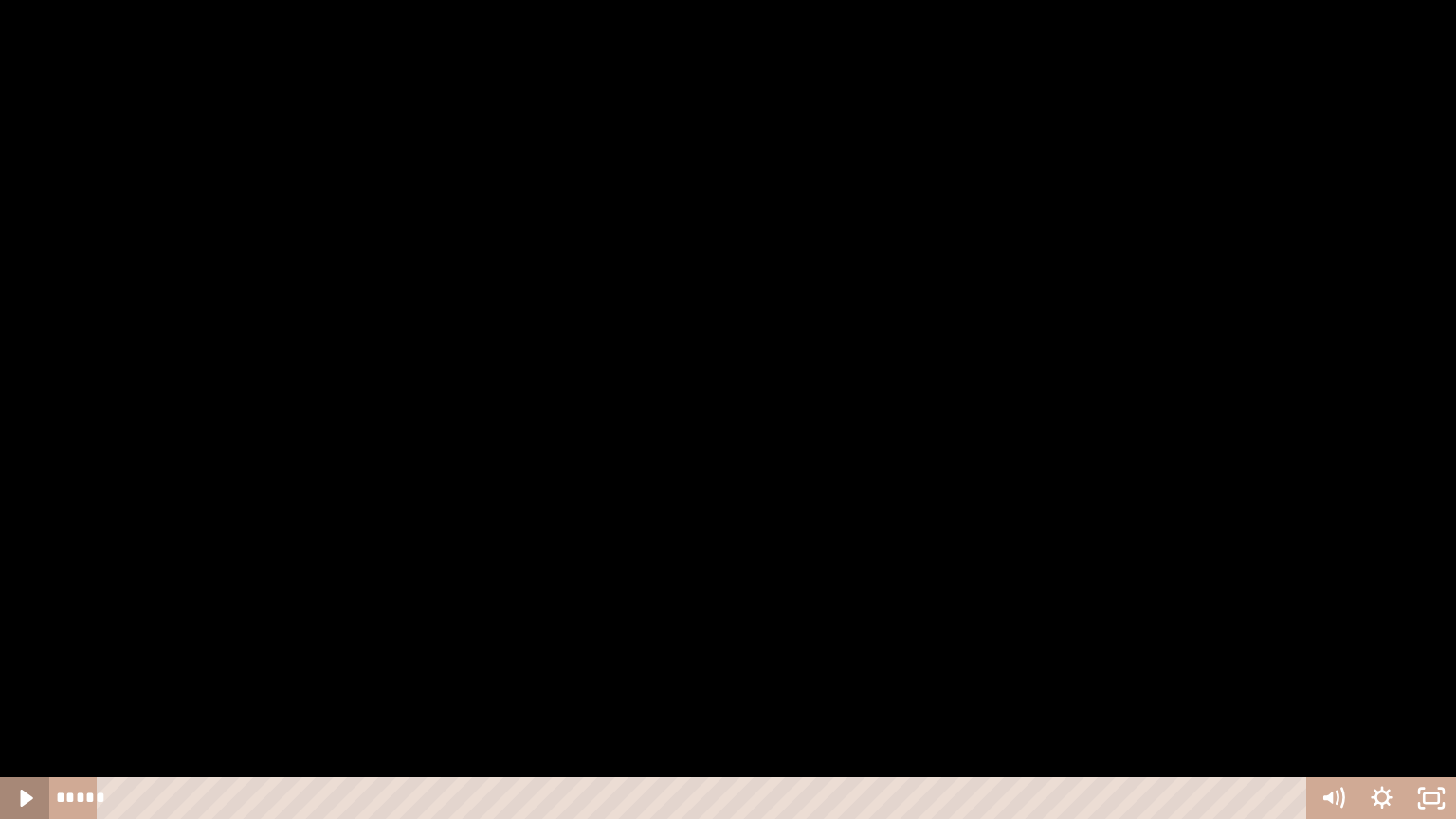 click 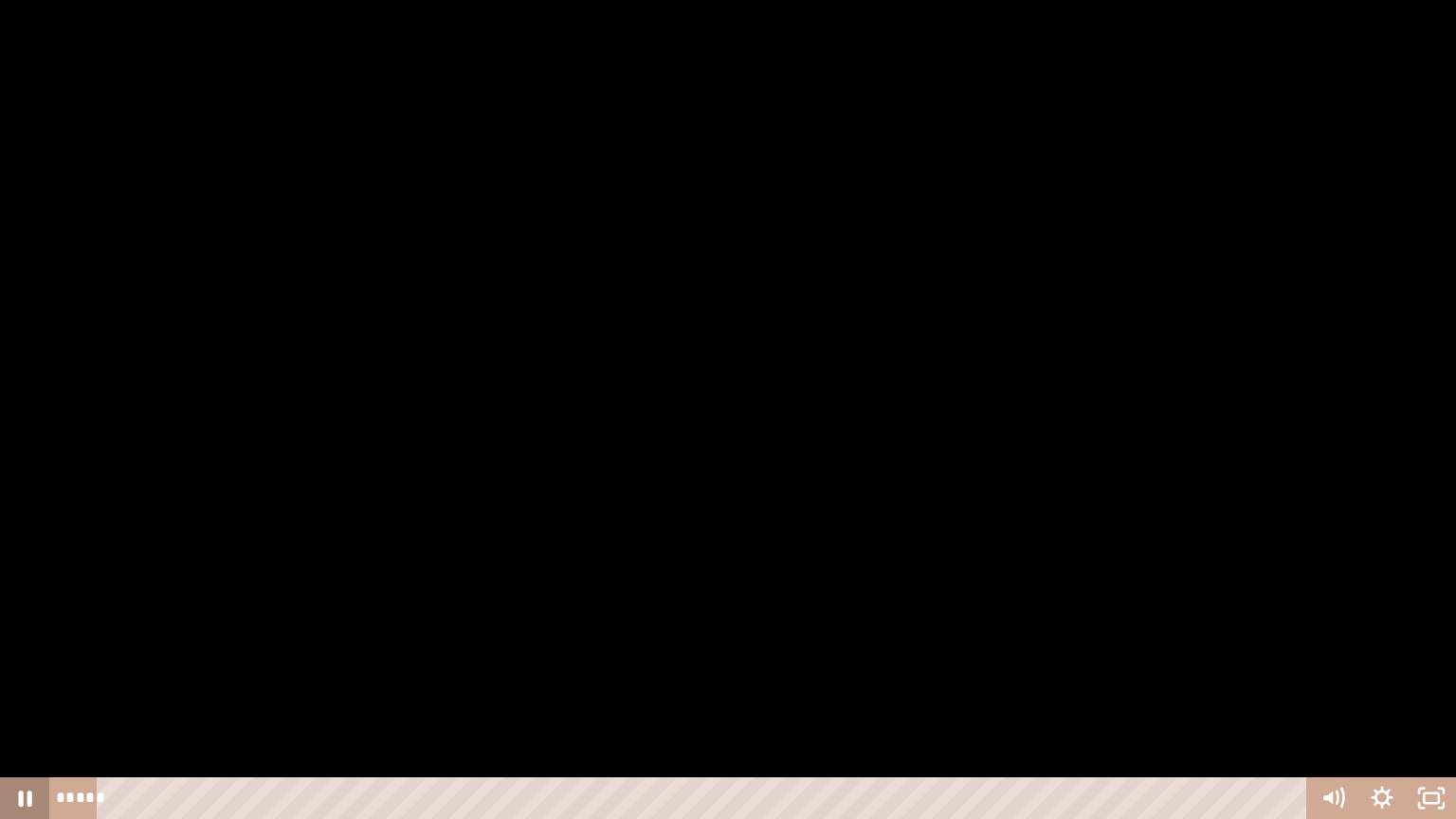 click 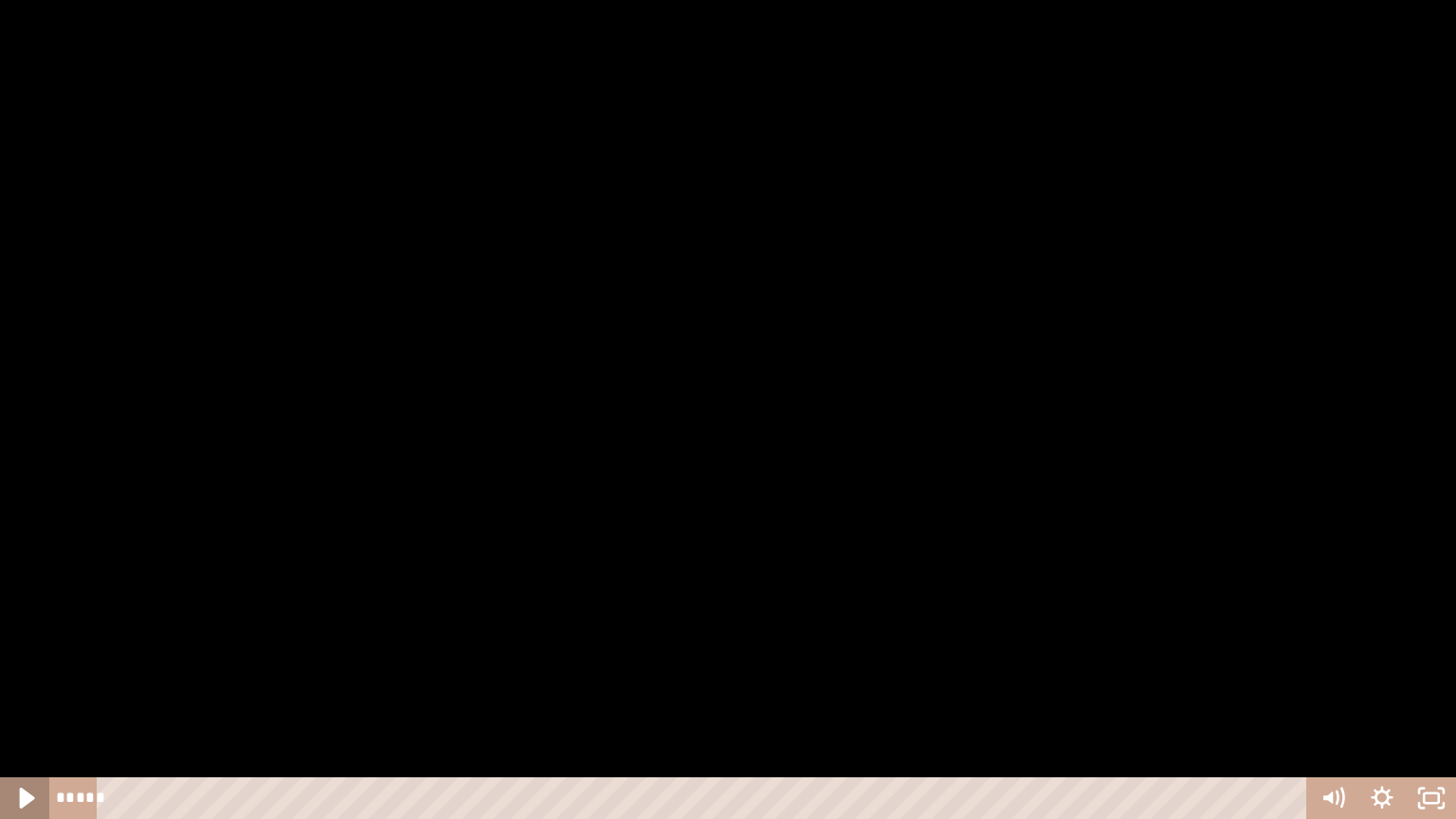 click 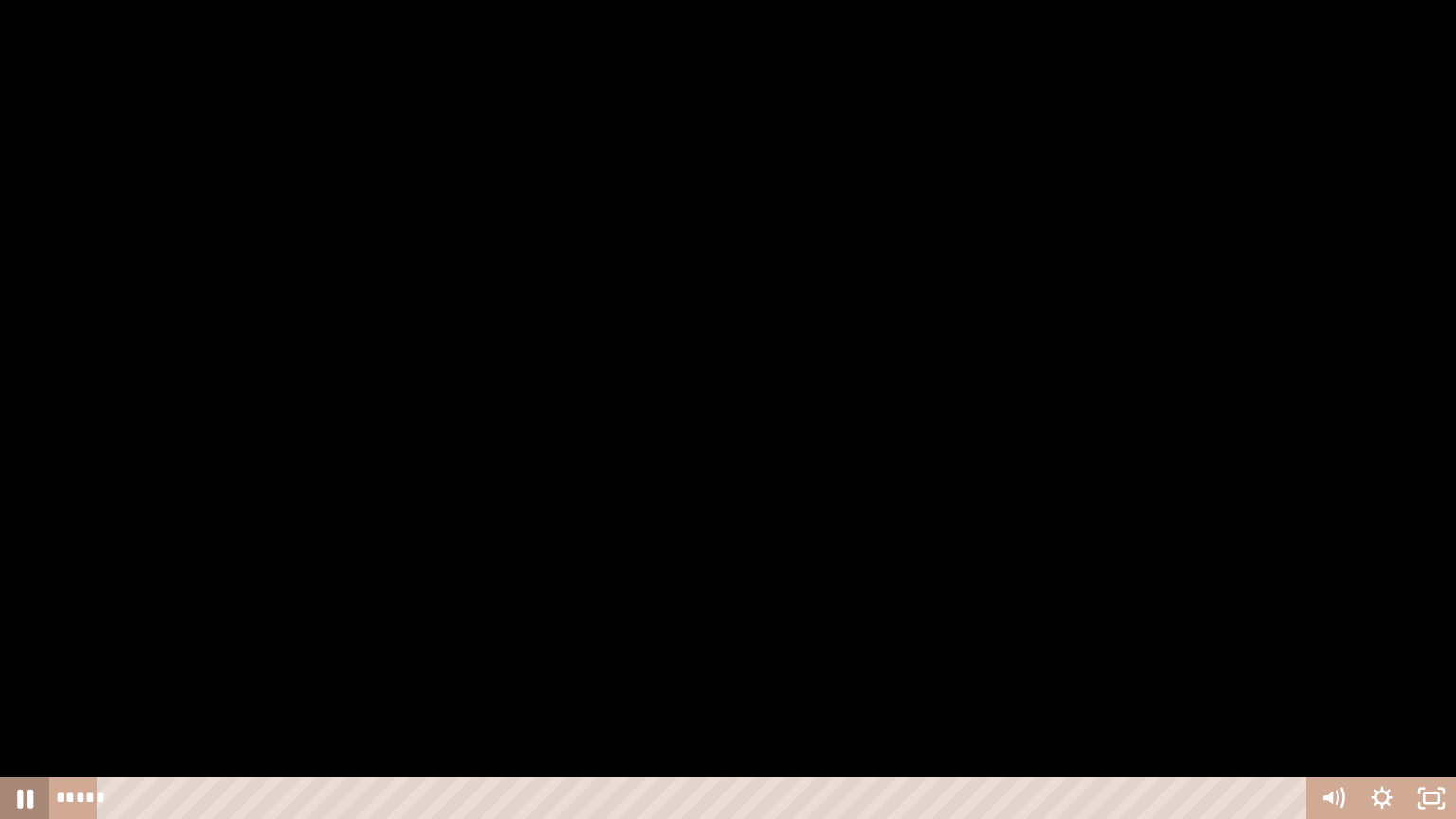 click 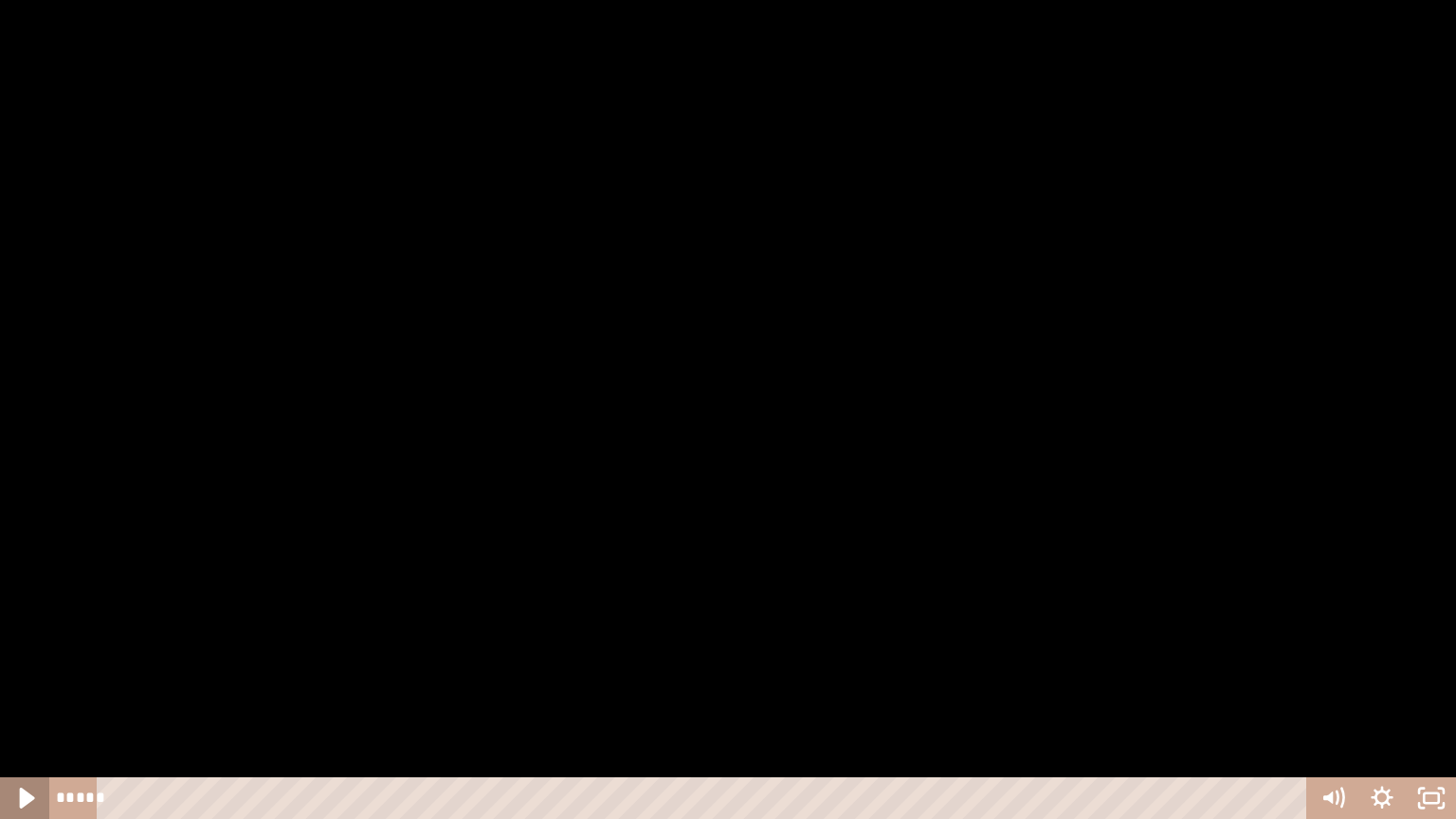 click 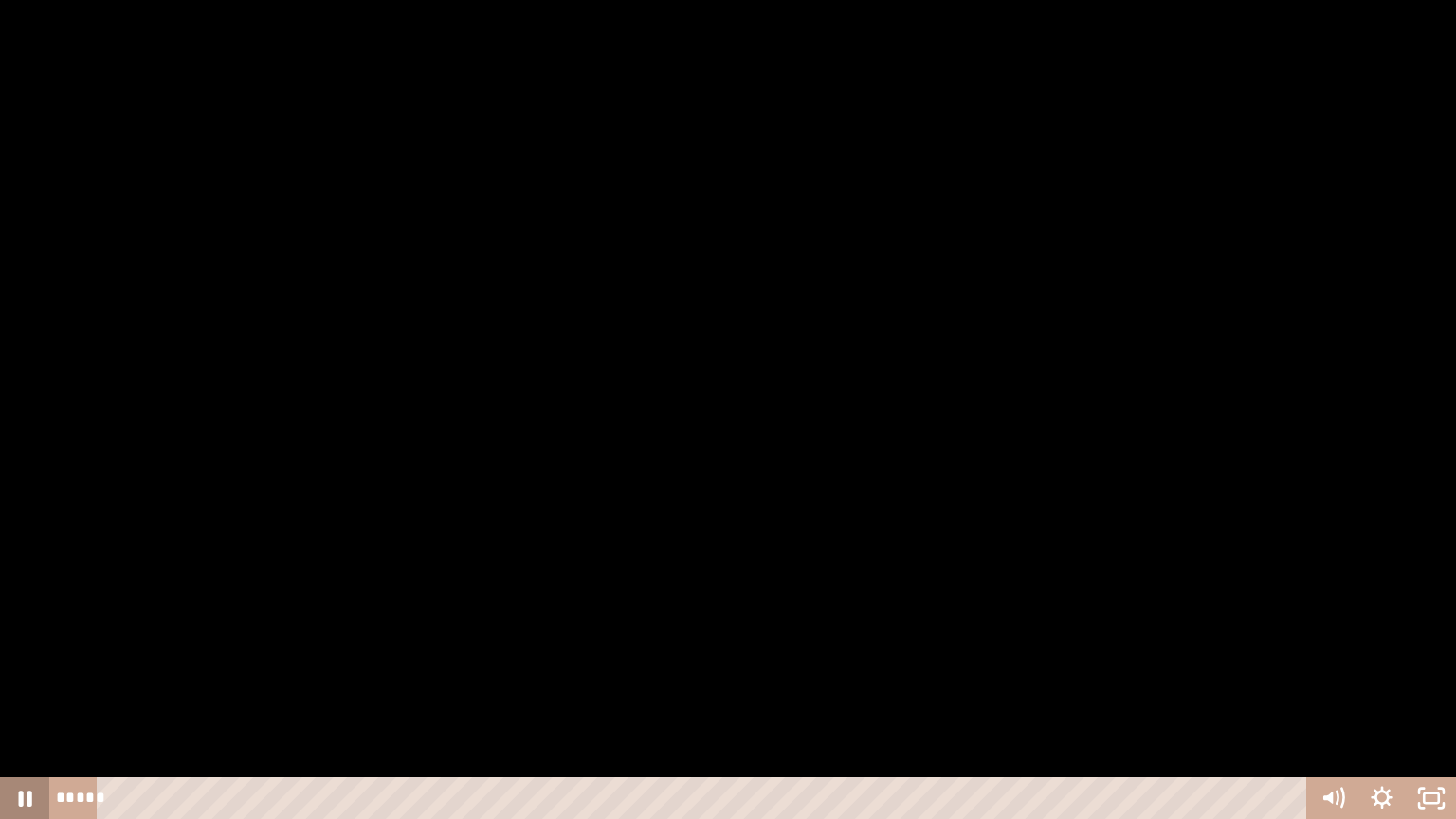 click 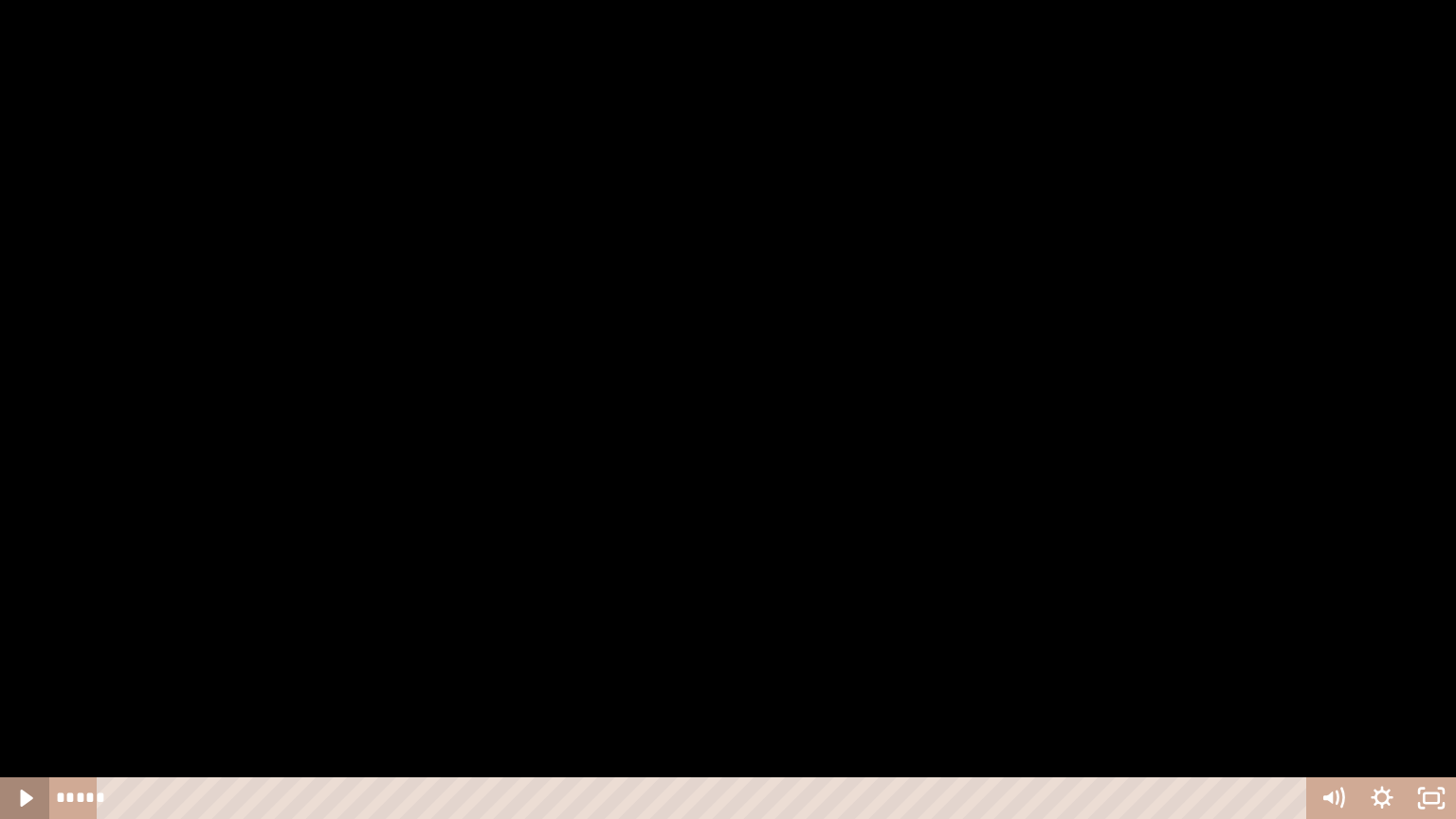 click 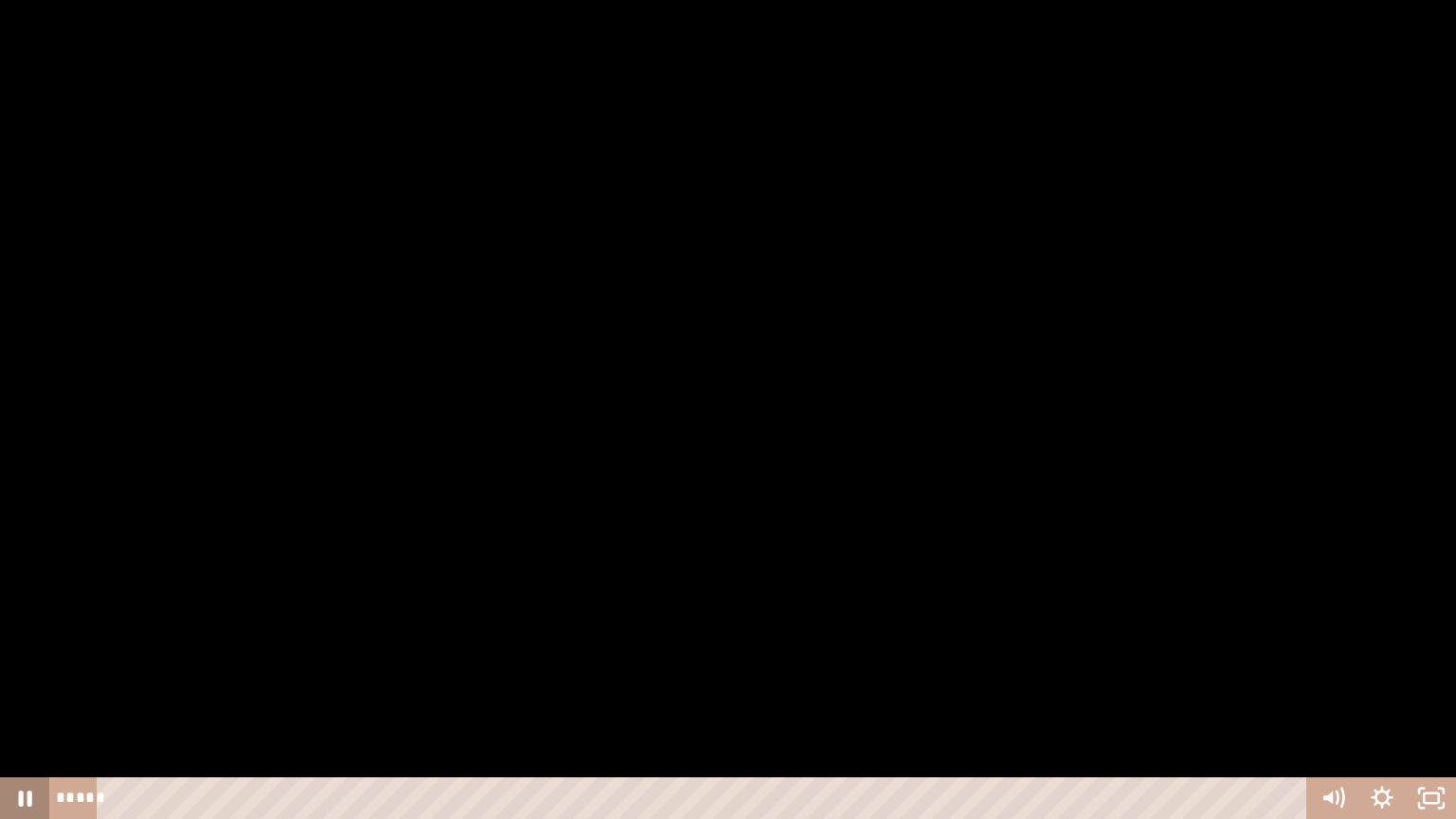 click 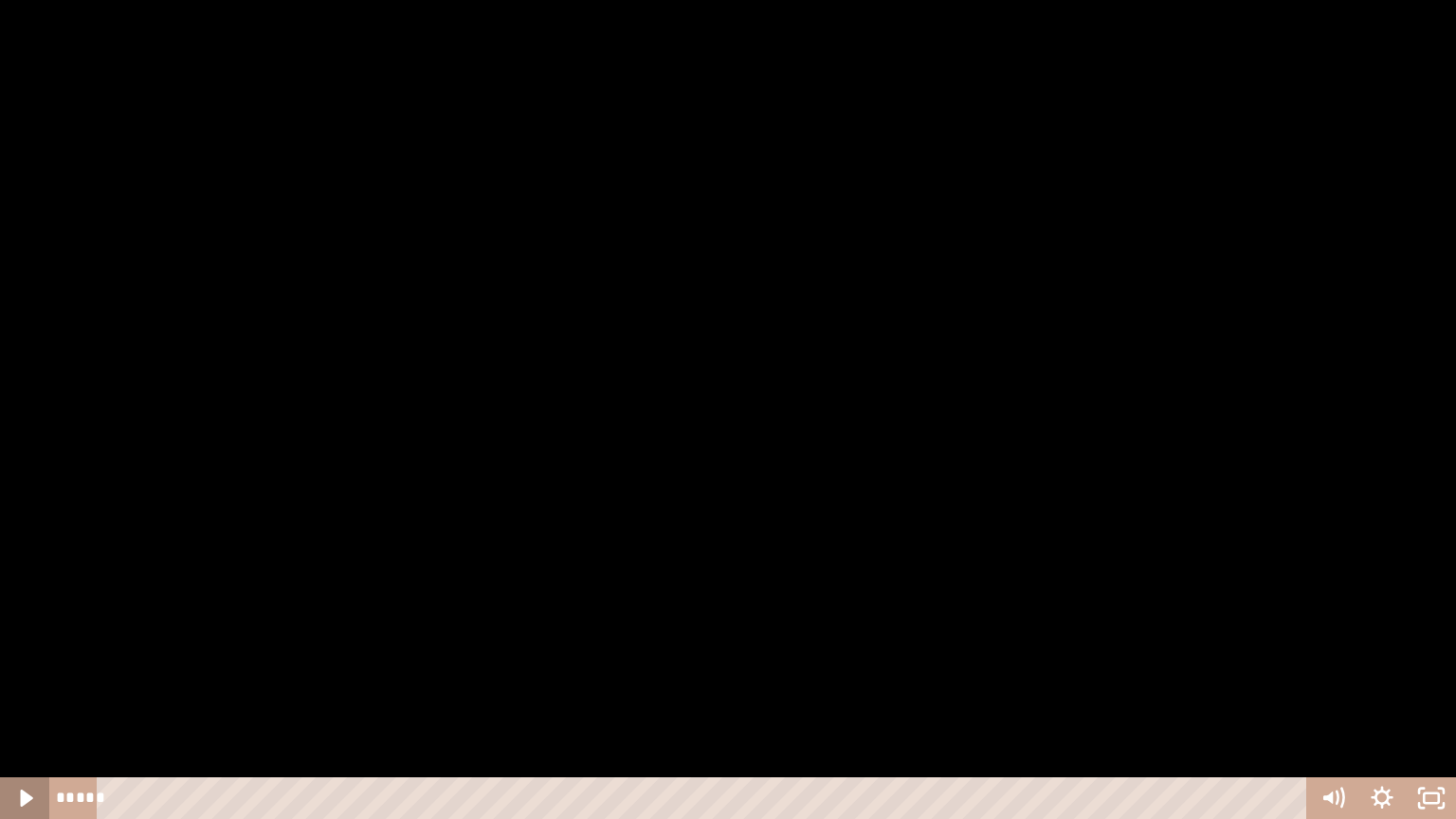click 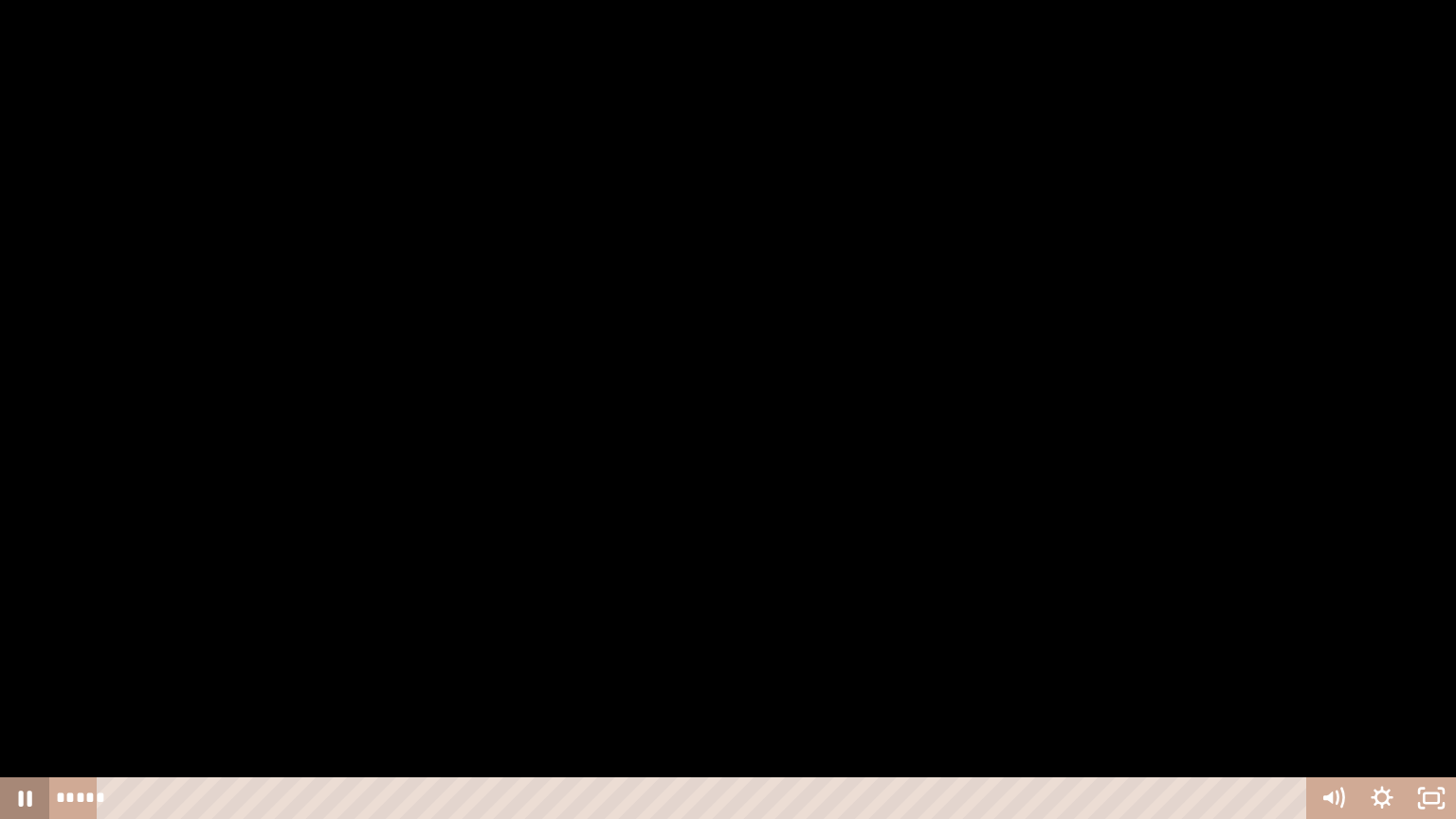 click 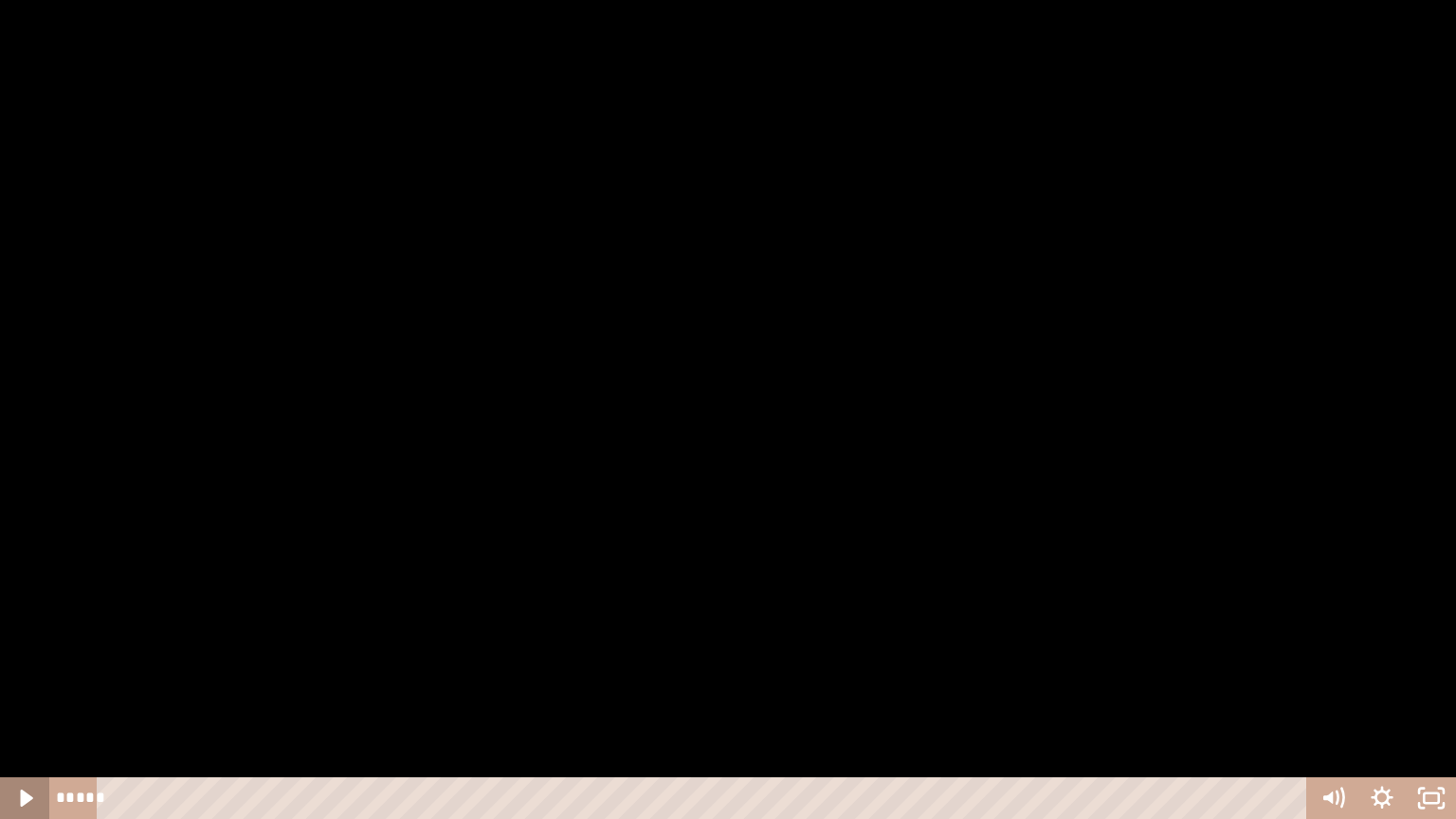 click 